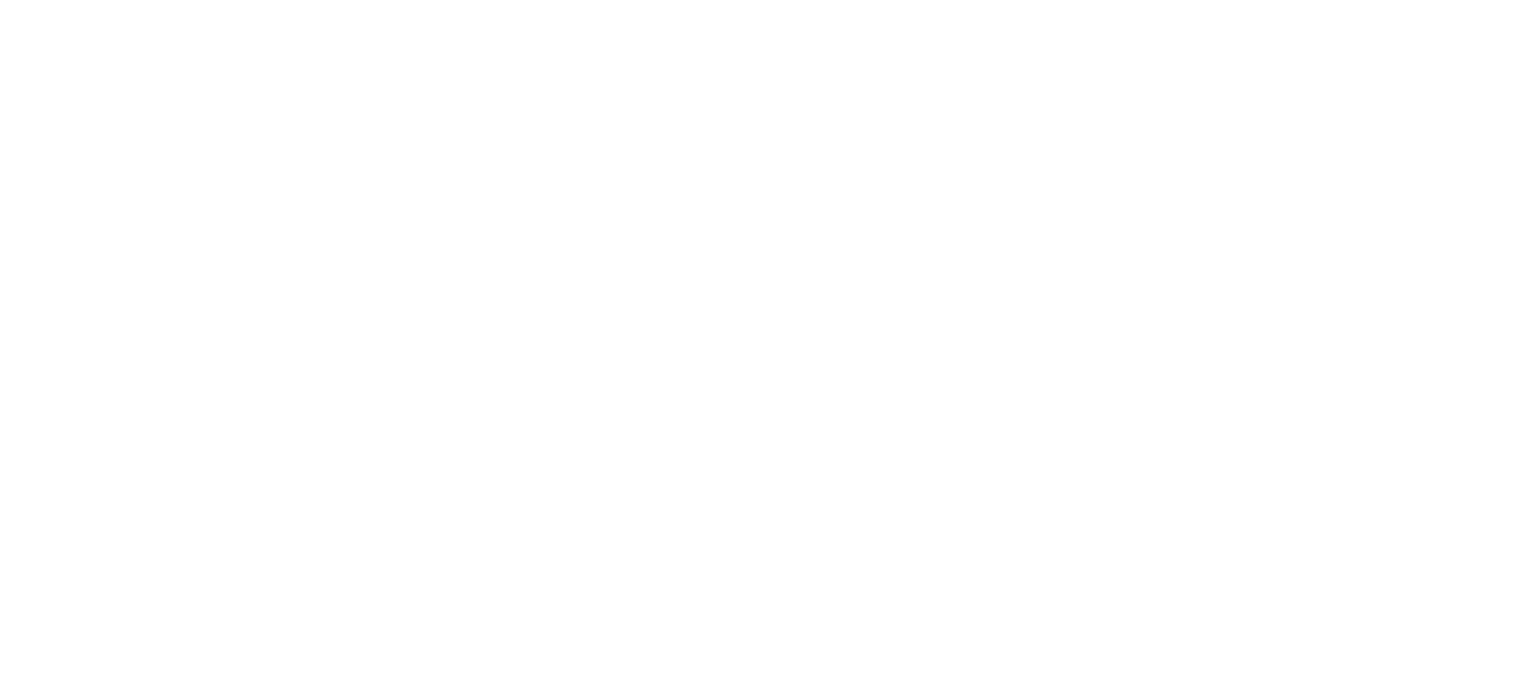 scroll, scrollTop: 0, scrollLeft: 0, axis: both 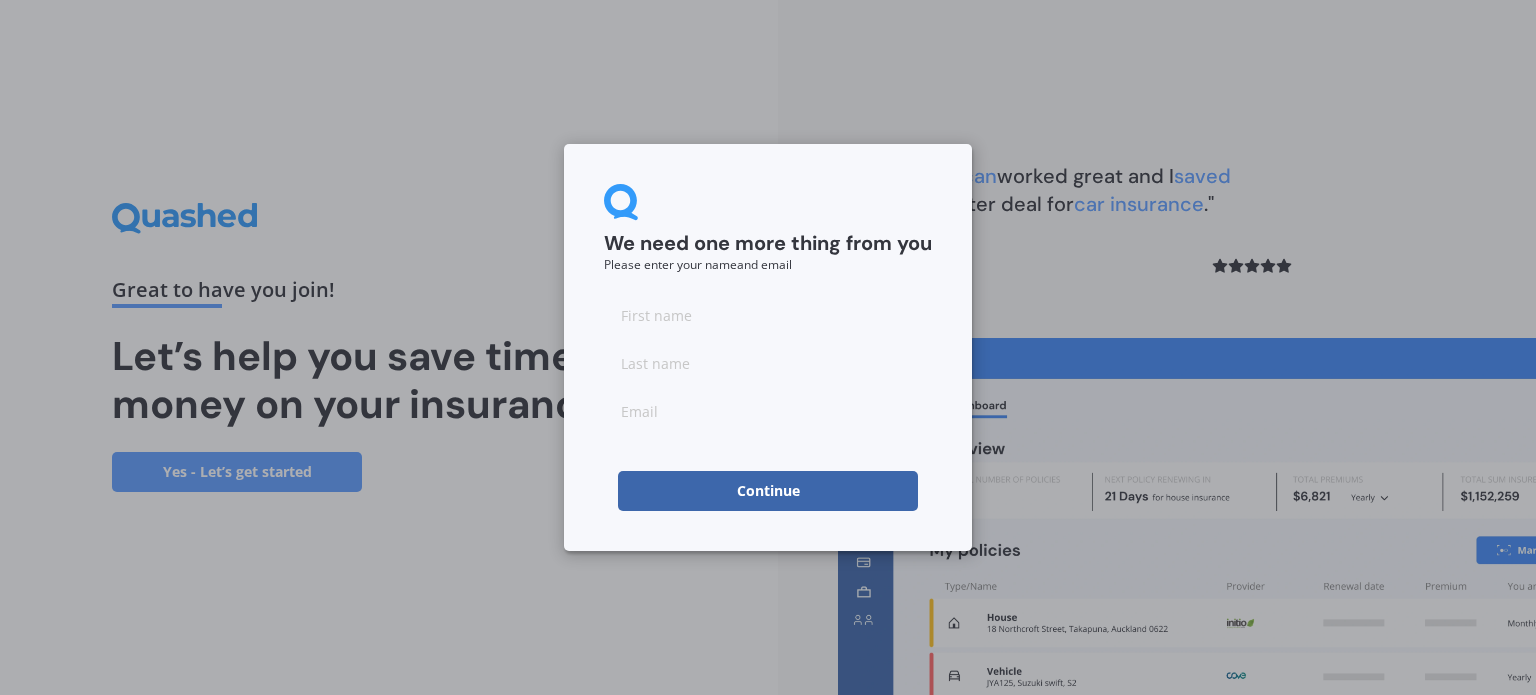 click at bounding box center [768, 315] 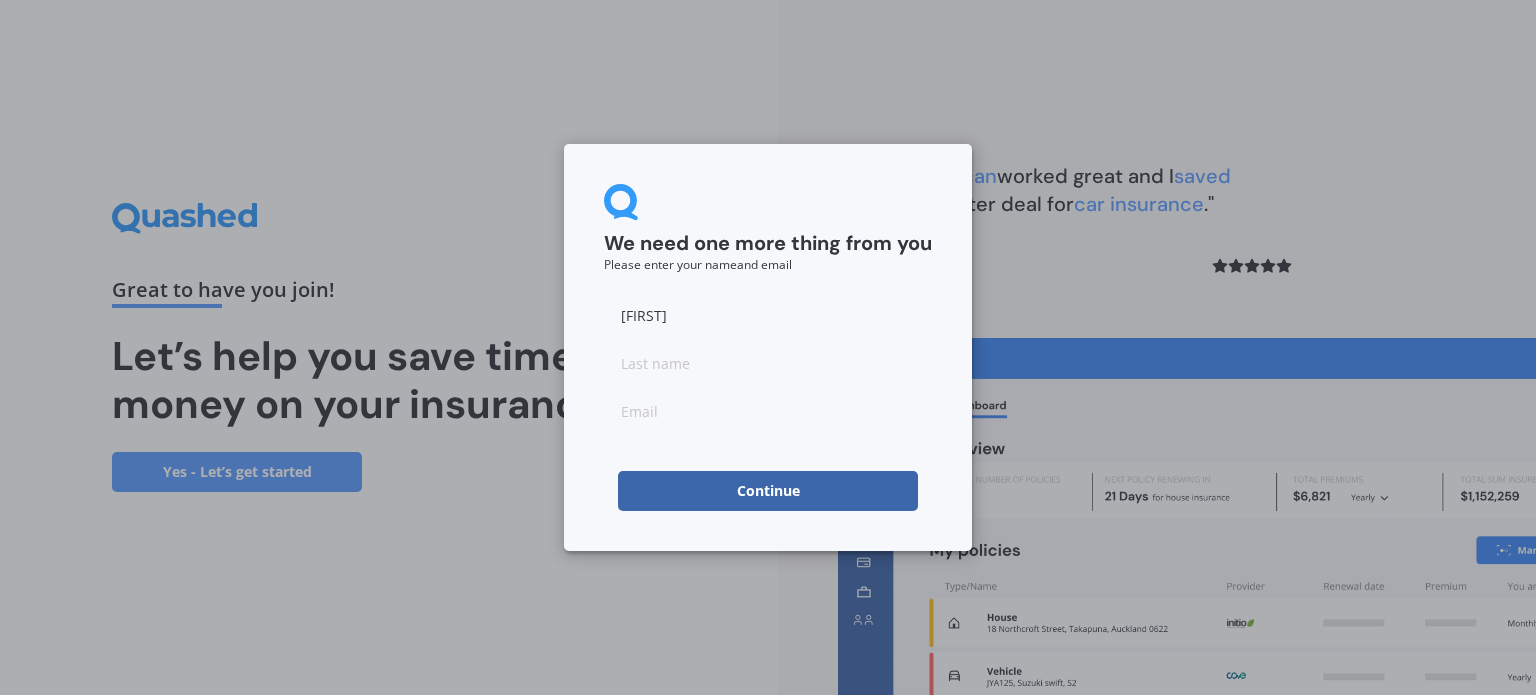 type on "Bealing" 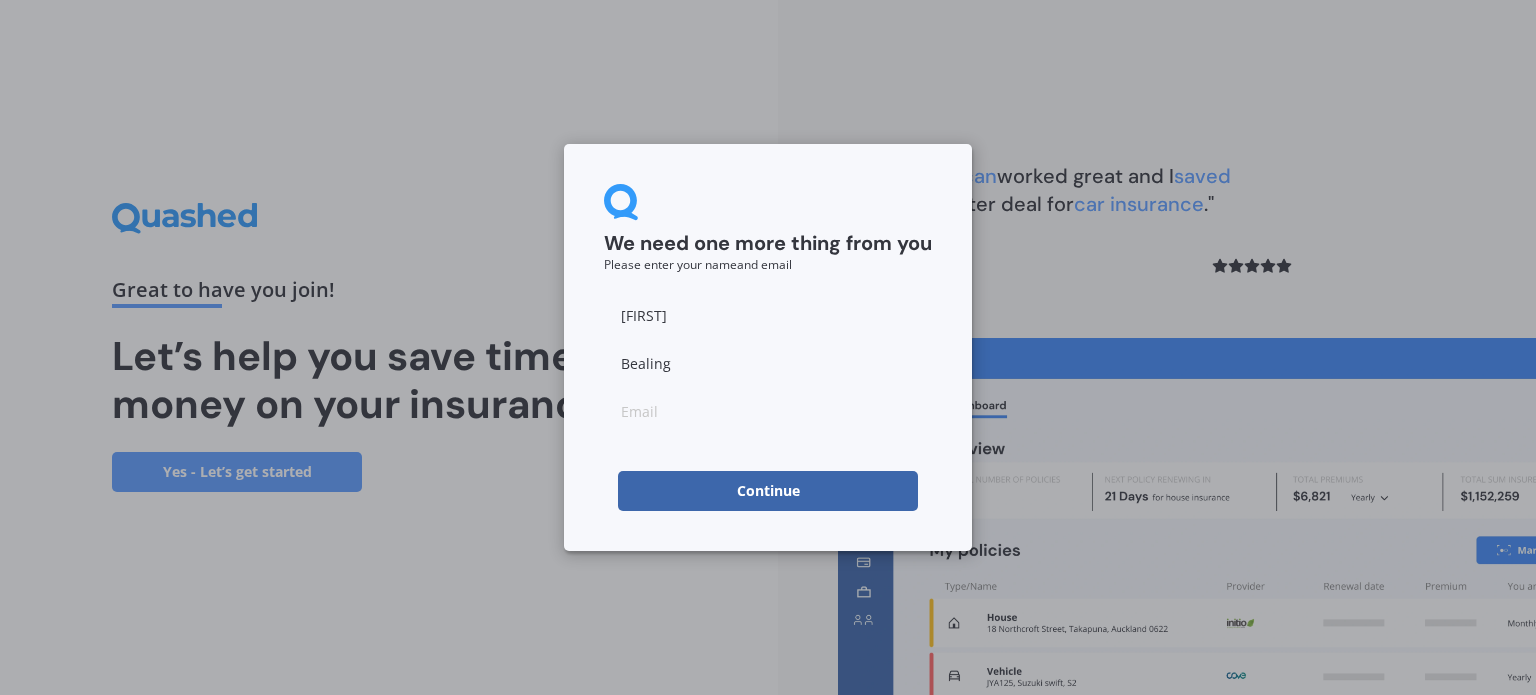 type on "[EMAIL]" 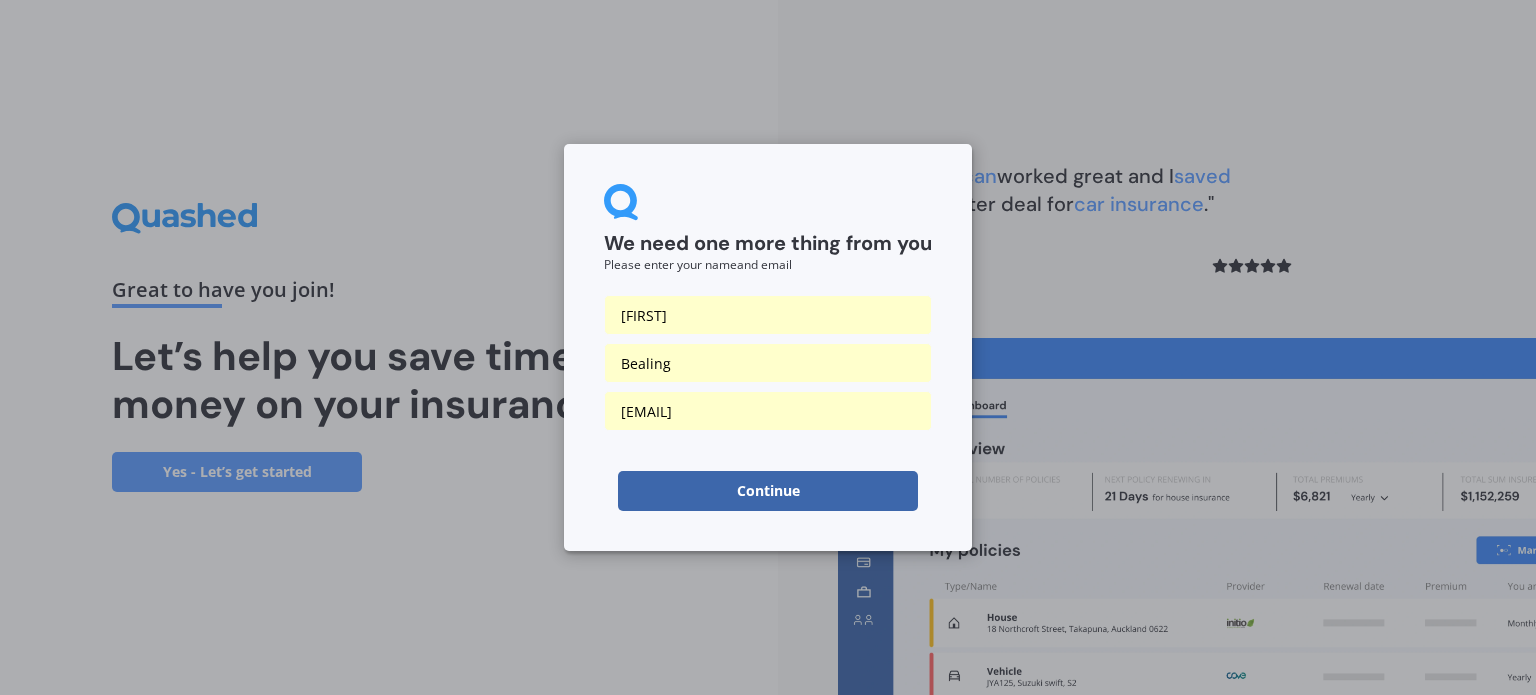 click on "Continue" at bounding box center [768, 491] 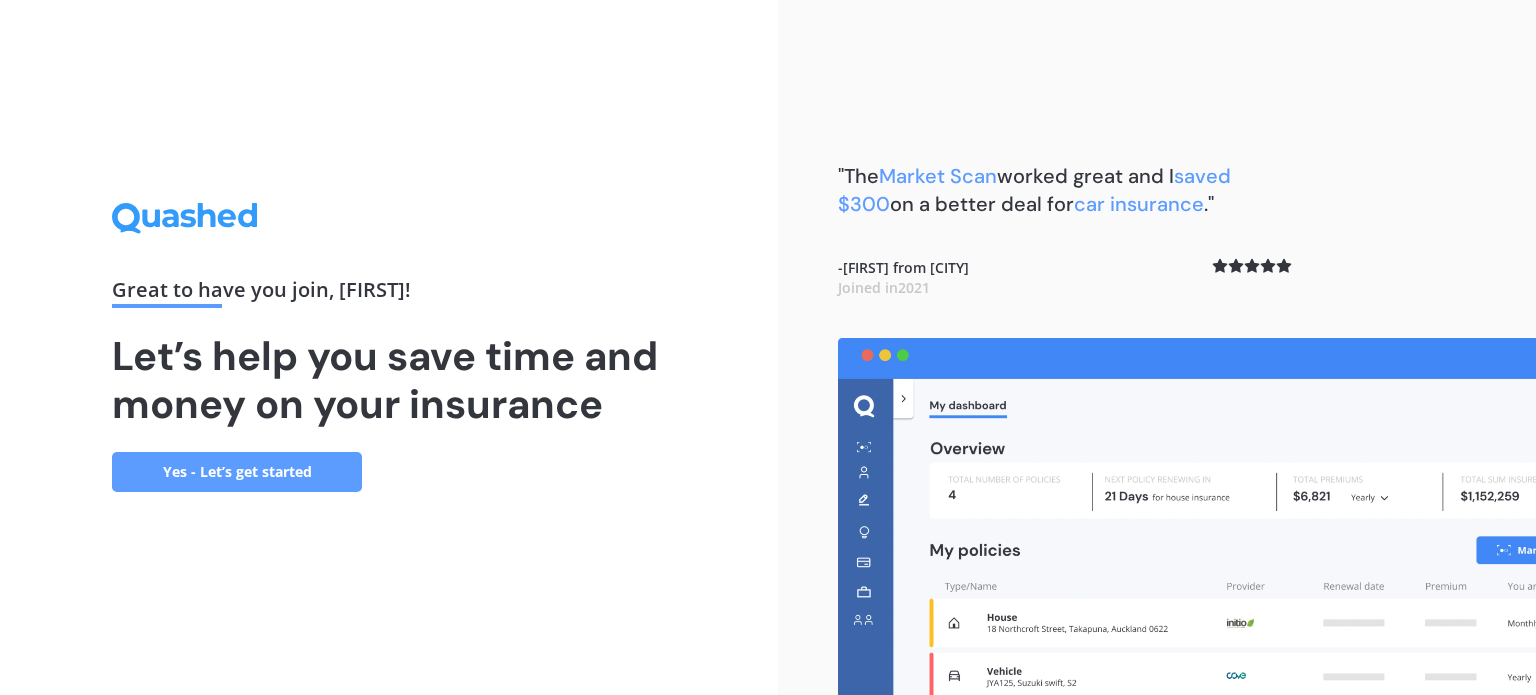 click on "Yes - Let’s get started" at bounding box center (237, 472) 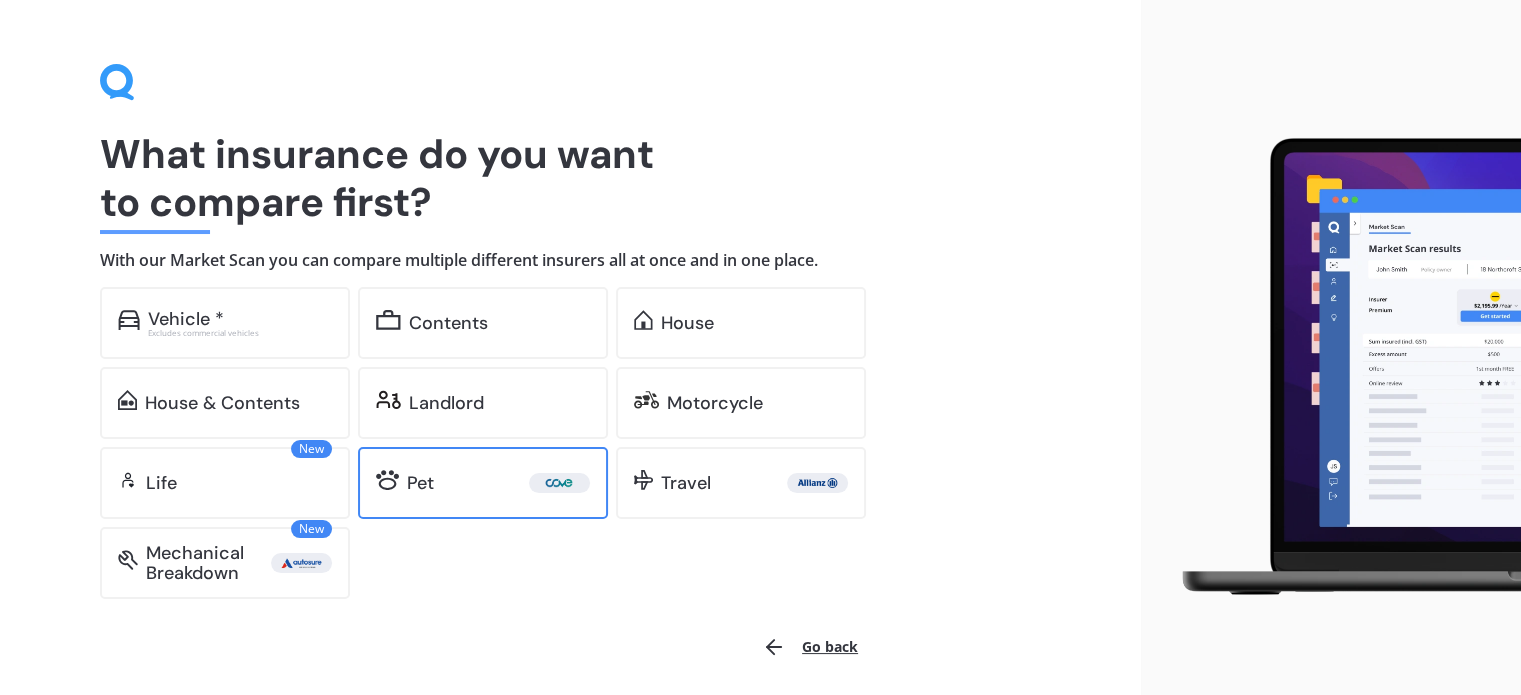 scroll, scrollTop: 56, scrollLeft: 0, axis: vertical 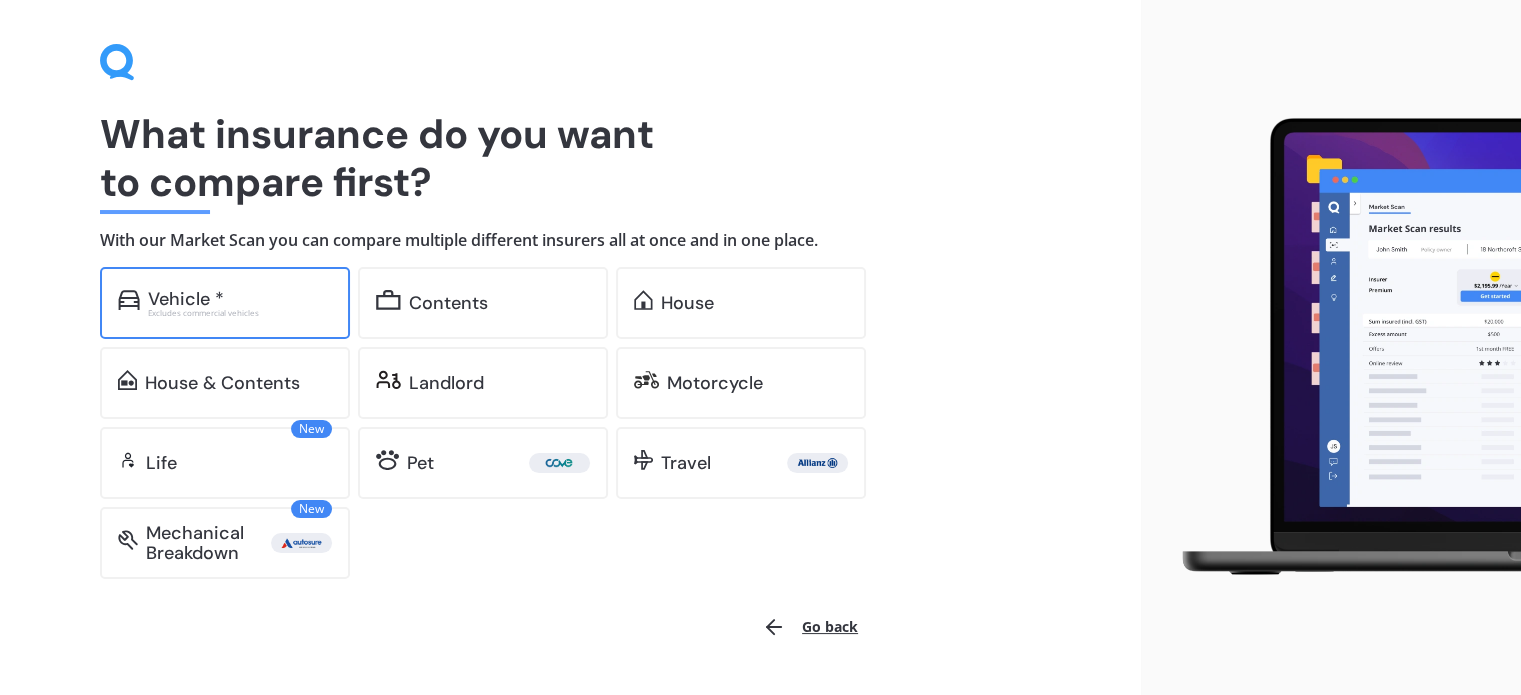 click on "Vehicle *" at bounding box center (186, 299) 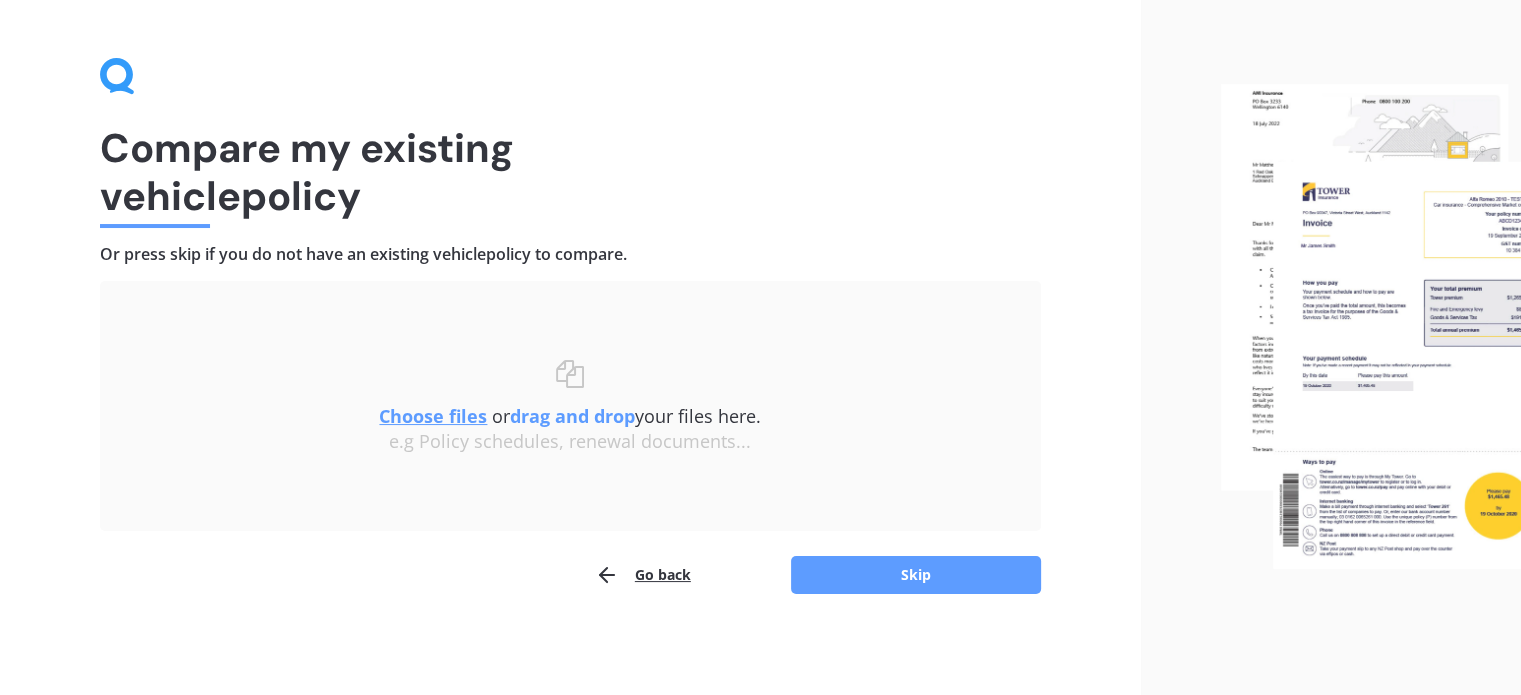 scroll, scrollTop: 41, scrollLeft: 0, axis: vertical 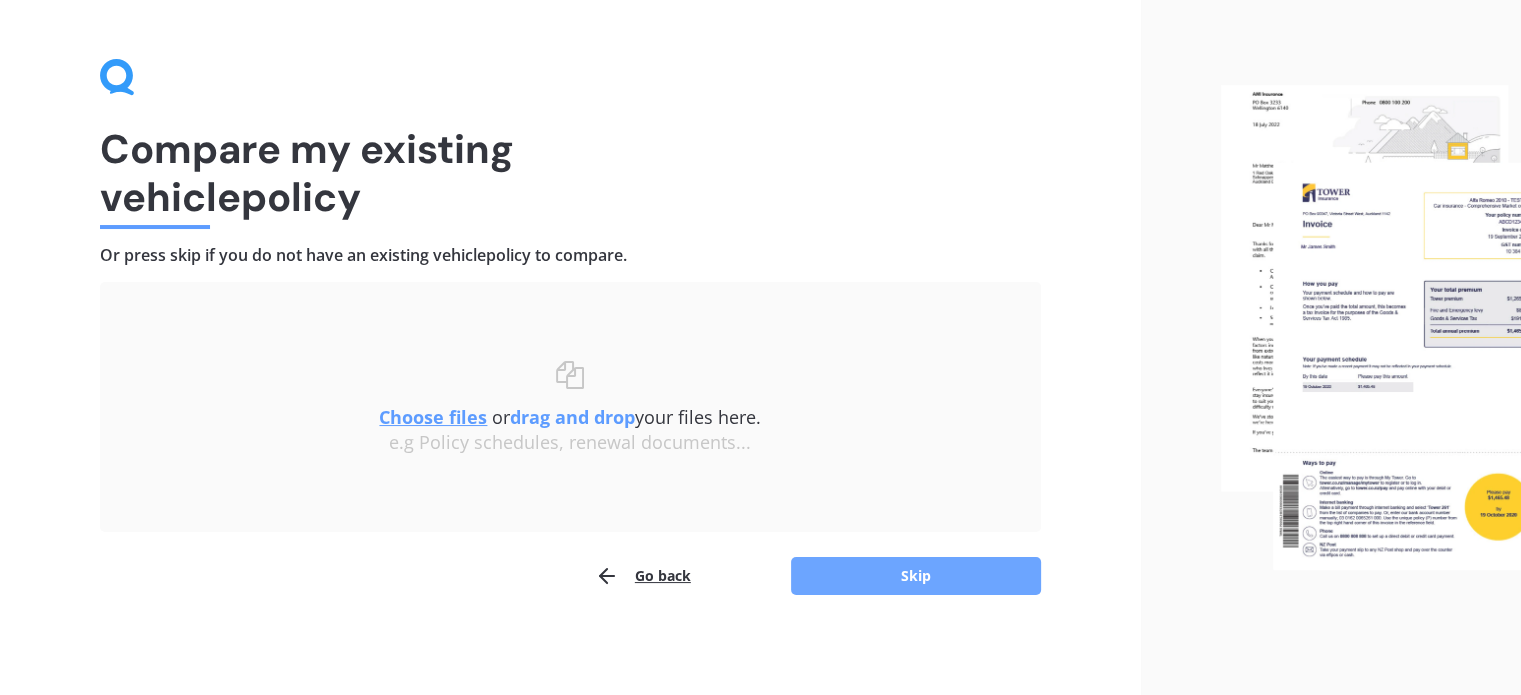 click on "Skip" at bounding box center (916, 576) 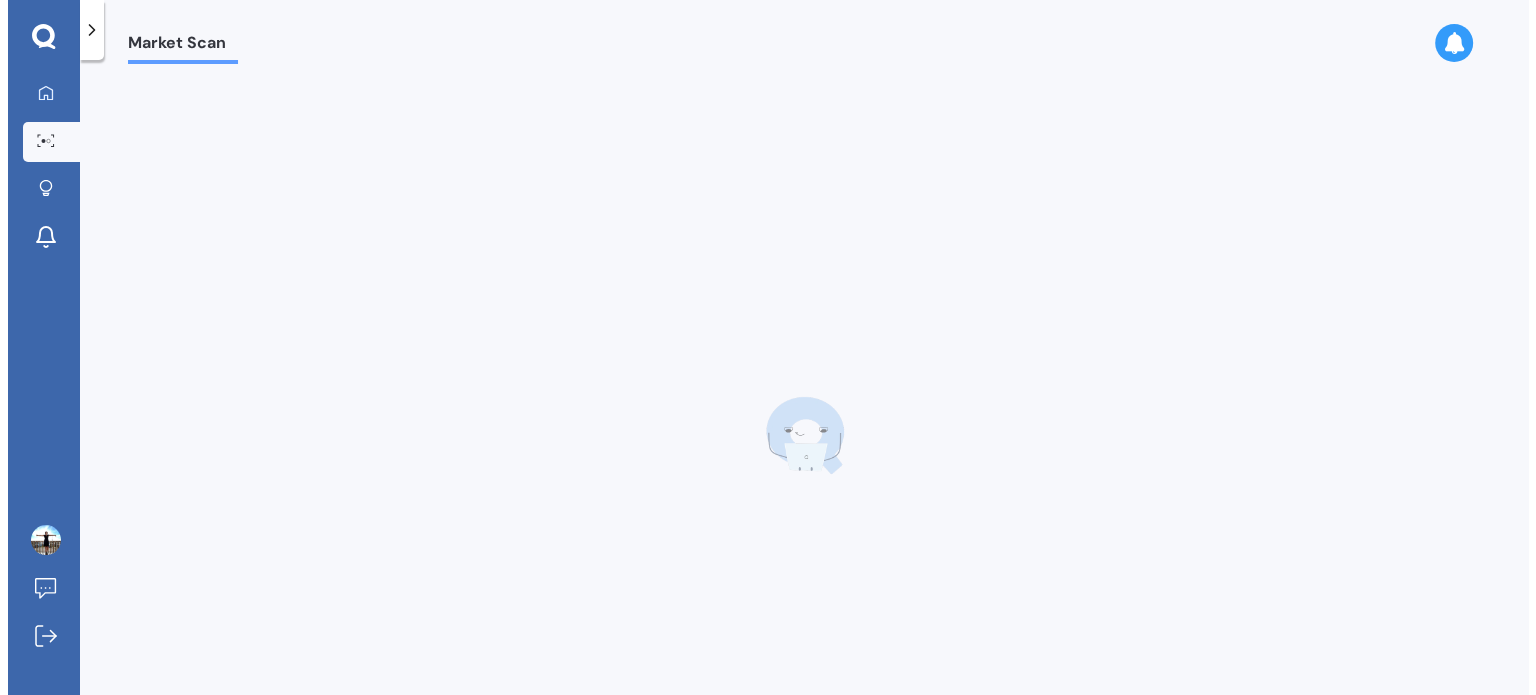 scroll, scrollTop: 0, scrollLeft: 0, axis: both 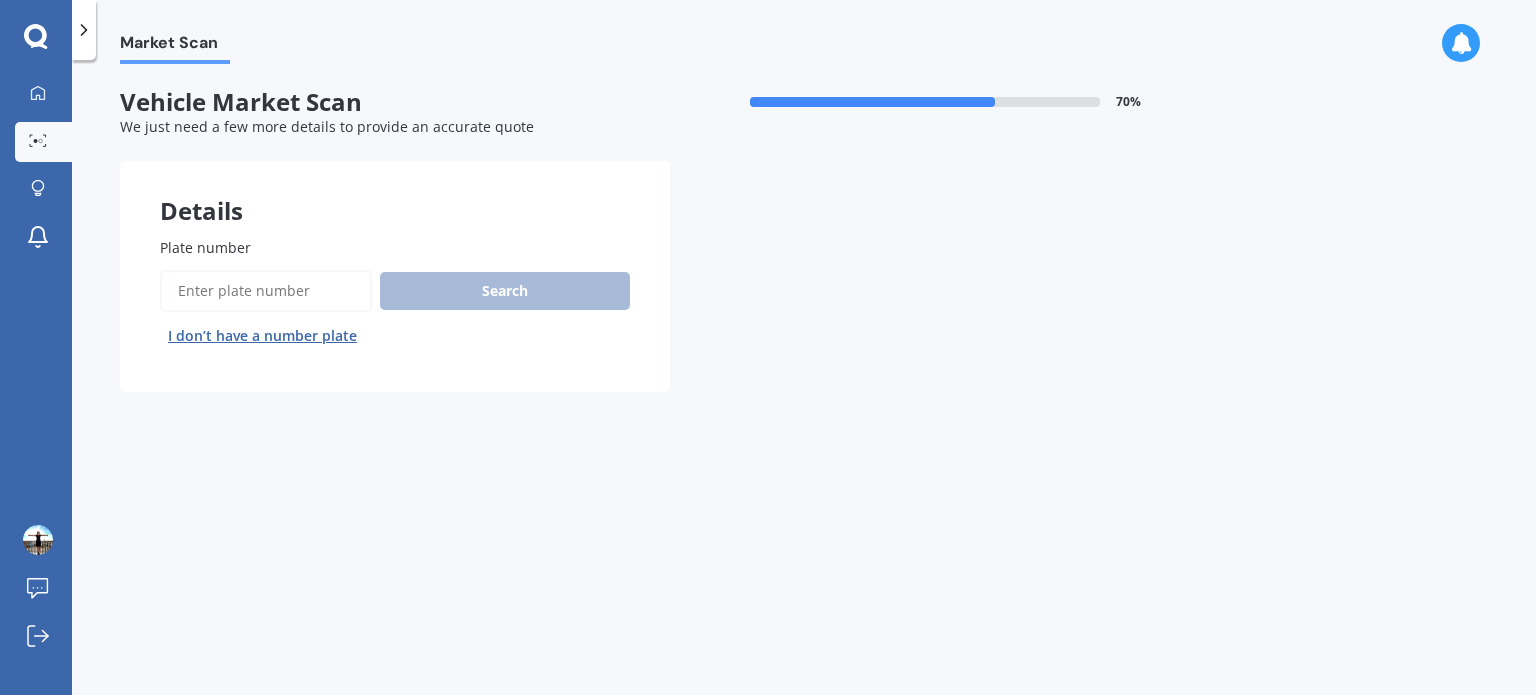 click on "Search I don’t have a number plate" at bounding box center [395, 311] 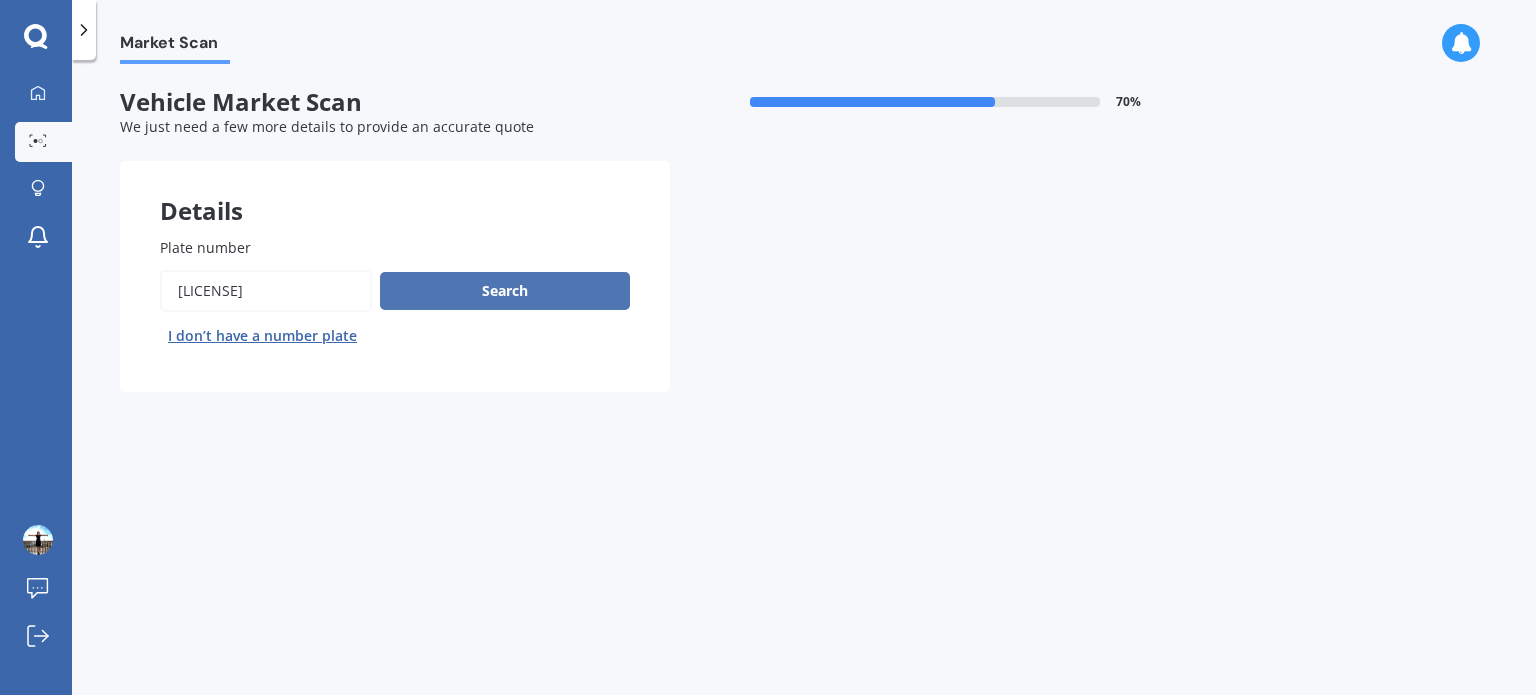 type on "[LICENSE]" 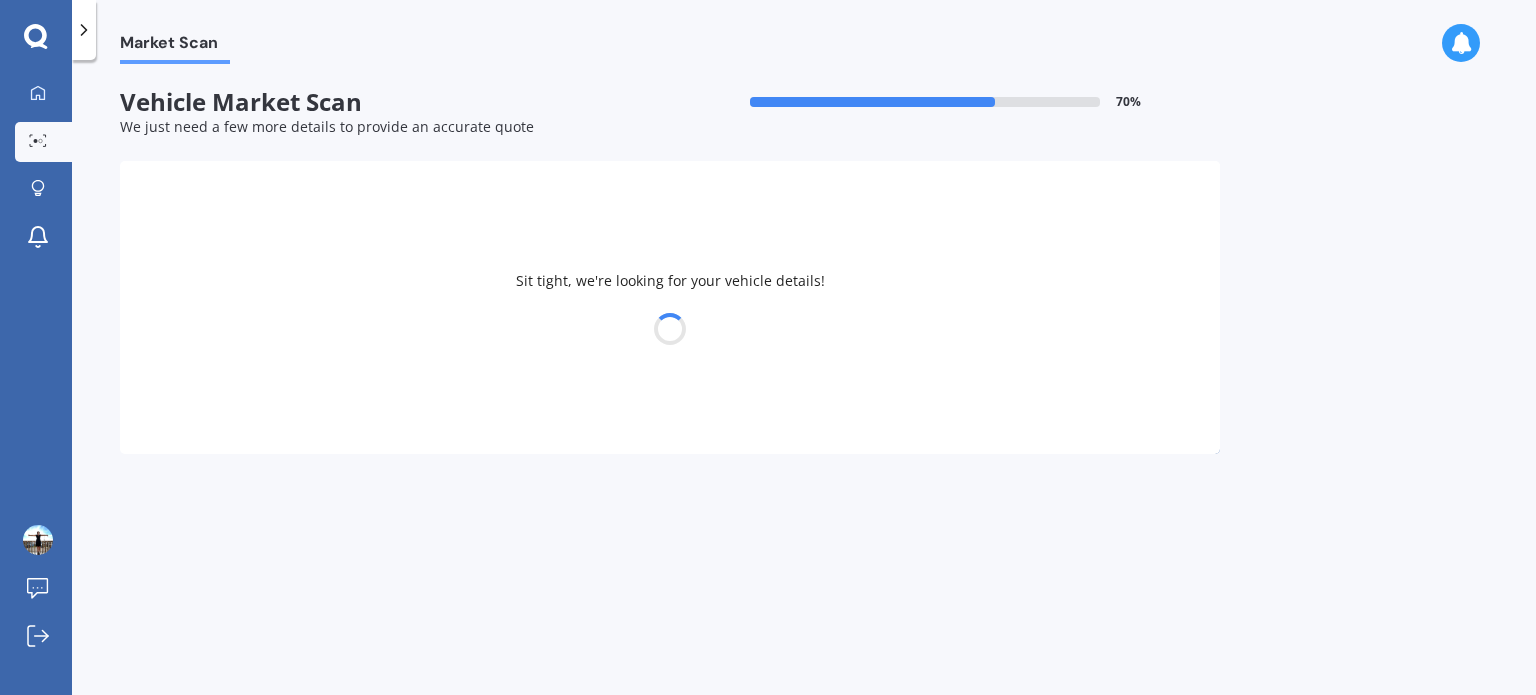 select on "FIAT" 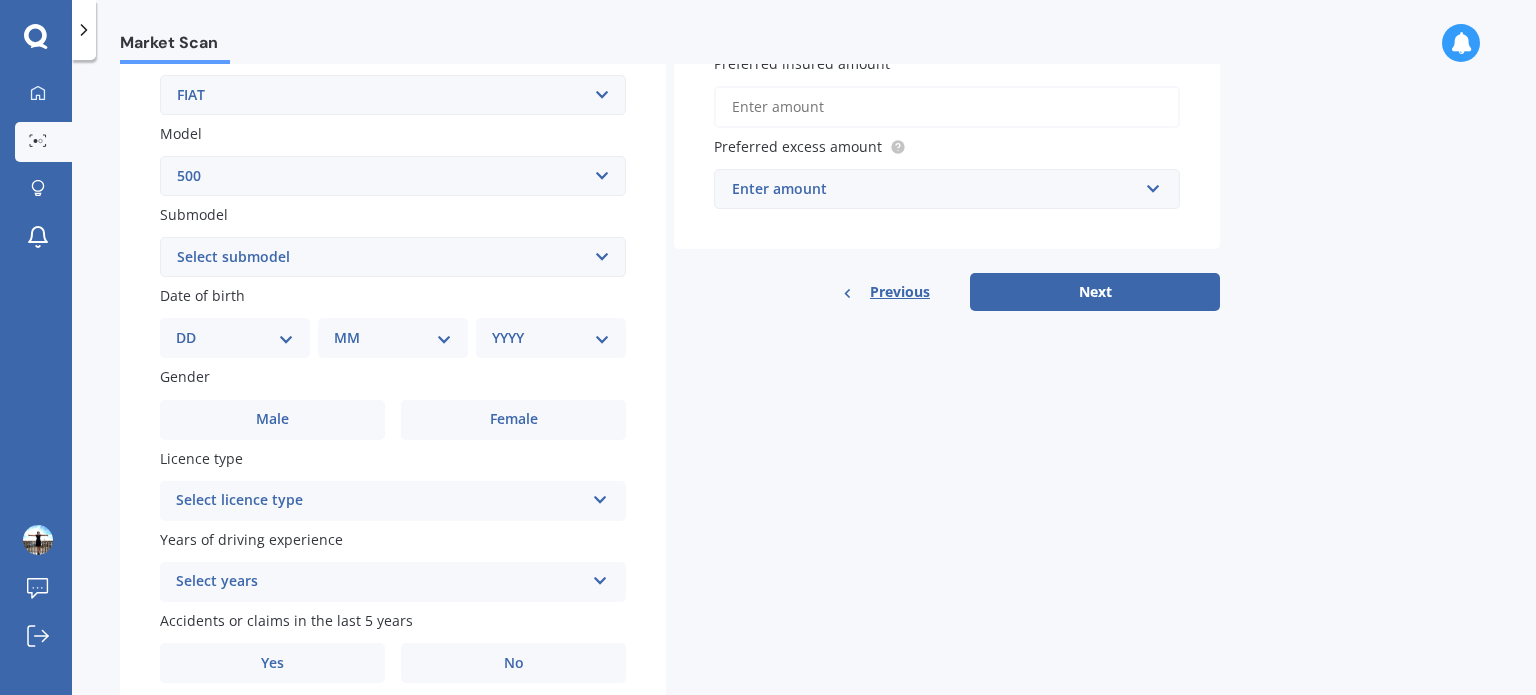 scroll, scrollTop: 426, scrollLeft: 0, axis: vertical 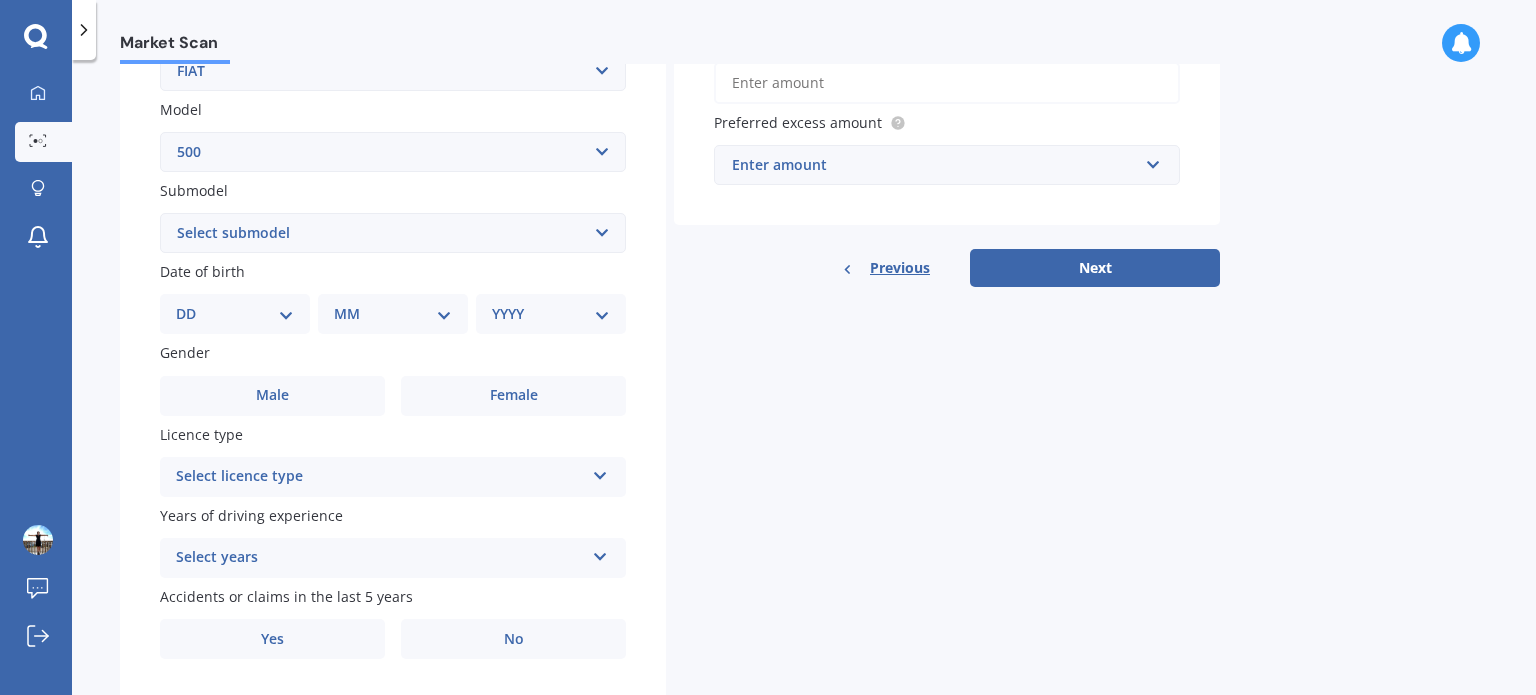 click on "DD 01 02 03 04 05 06 07 08 09 10 11 12 13 14 15 16 17 18 19 20 21 22 23 24 25 26 27 28 29 30 31" at bounding box center [235, 314] 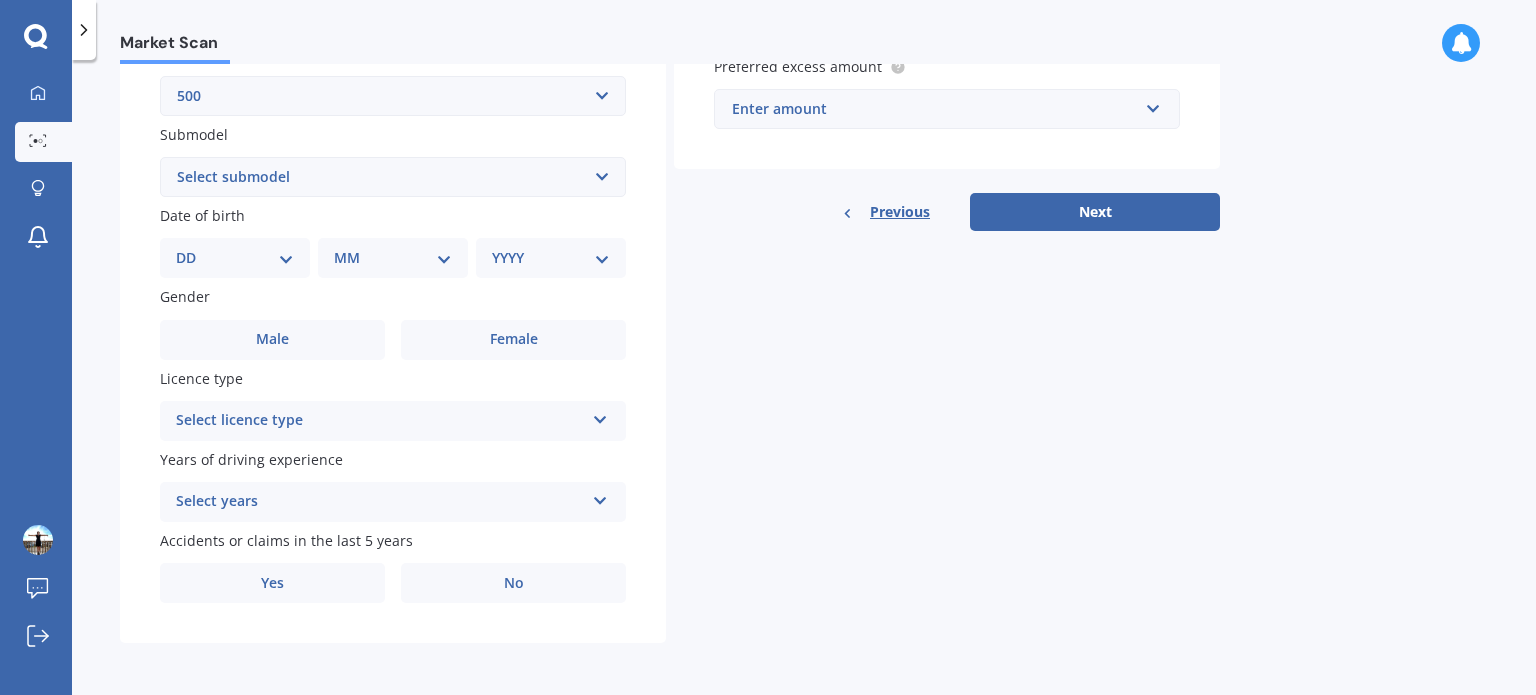 click on "MM 01 02 03 04 05 06 07 08 09 10 11 12" at bounding box center [393, 258] 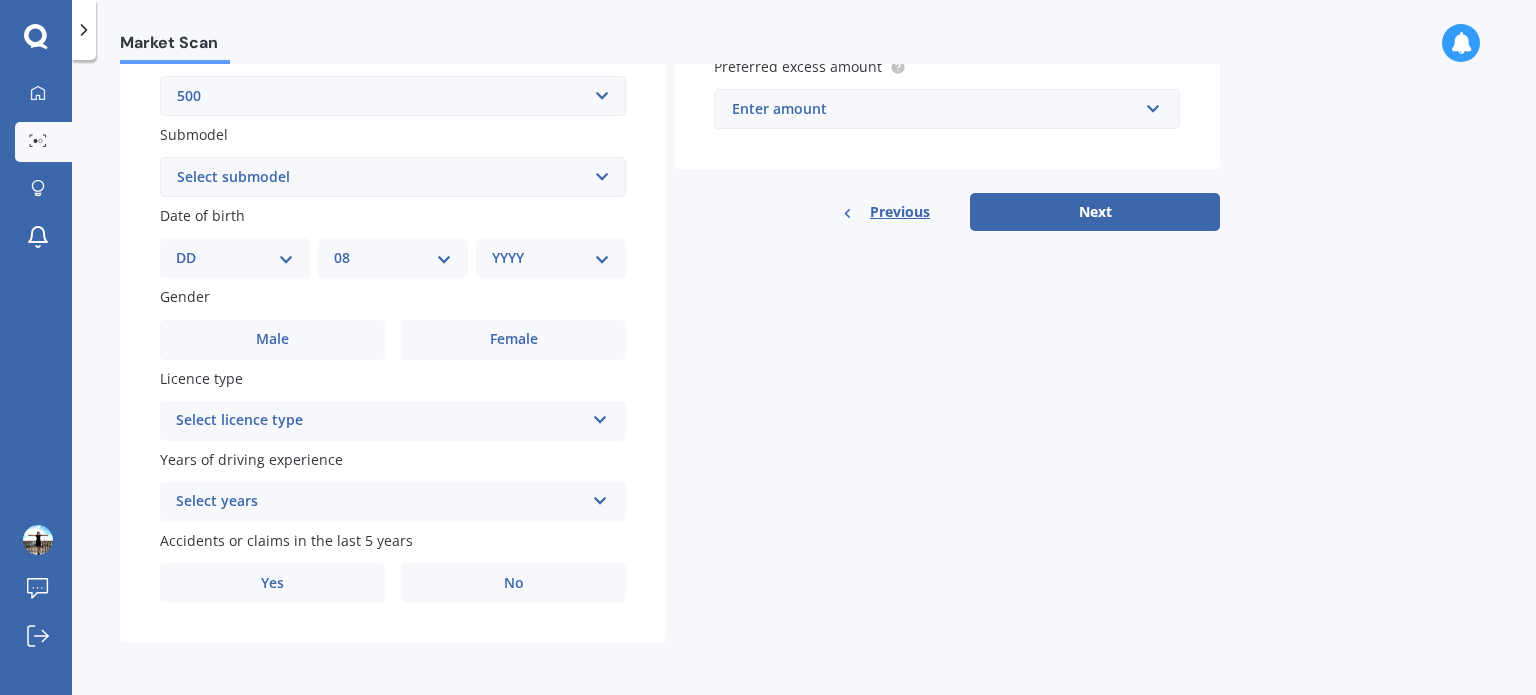 click on "MM 01 02 03 04 05 06 07 08 09 10 11 12" at bounding box center (393, 258) 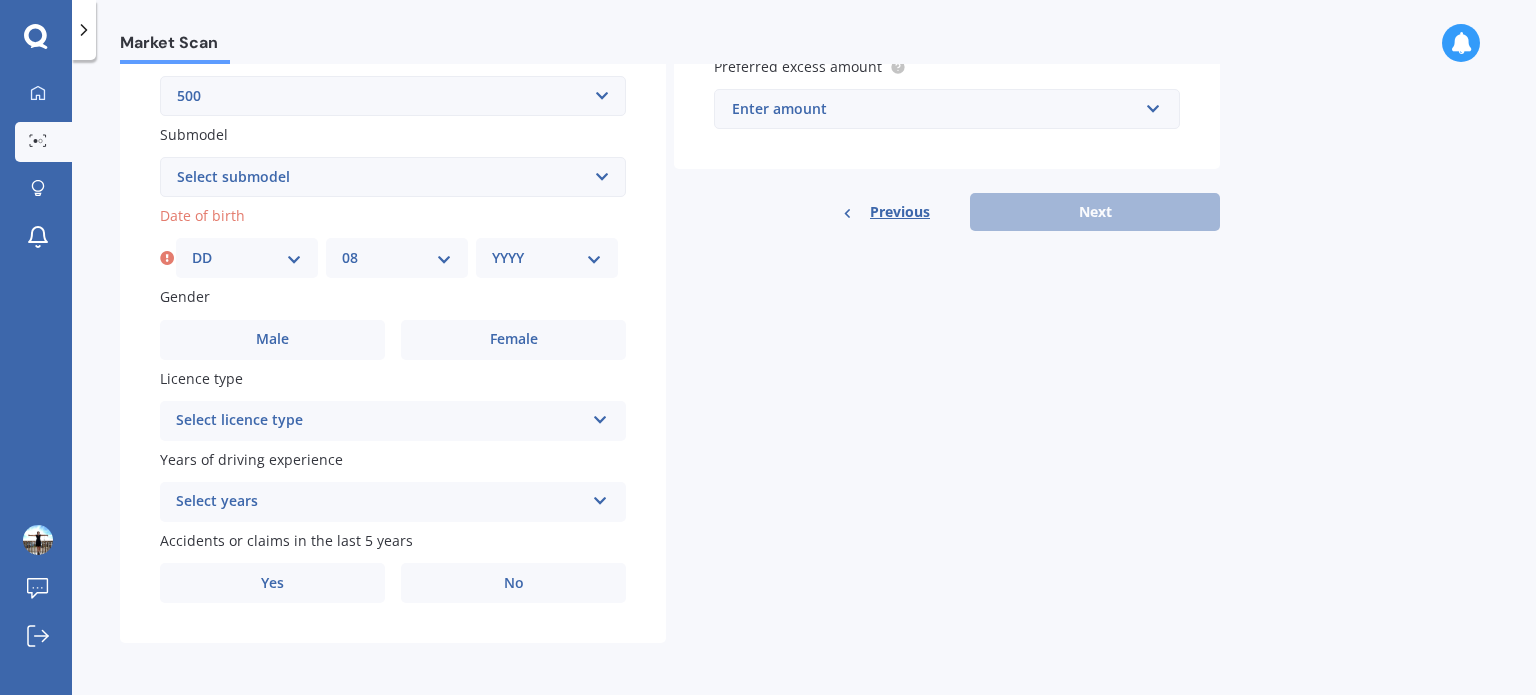 click on "YYYY 2025 2024 2023 2022 2021 2020 2019 2018 2017 2016 2015 2014 2013 2012 2011 2010 2009 2008 2007 2006 2005 2004 2003 2002 2001 2000 1999 1998 1997 1996 1995 1994 1993 1992 1991 1990 1989 1988 1987 1986 1985 1984 1983 1982 1981 1980 1979 1978 1977 1976 1975 1974 1973 1972 1971 1970 1969 1968 1967 1966 1965 1964 1963 1962 1961 1960 1959 1958 1957 1956 1955 1954 1953 1952 1951 1950 1949 1948 1947 1946 1945 1944 1943 1942 1941 1940 1939 1938 1937 1936 1935 1934 1933 1932 1931 1930 1929 1928 1927 1926" at bounding box center (547, 258) 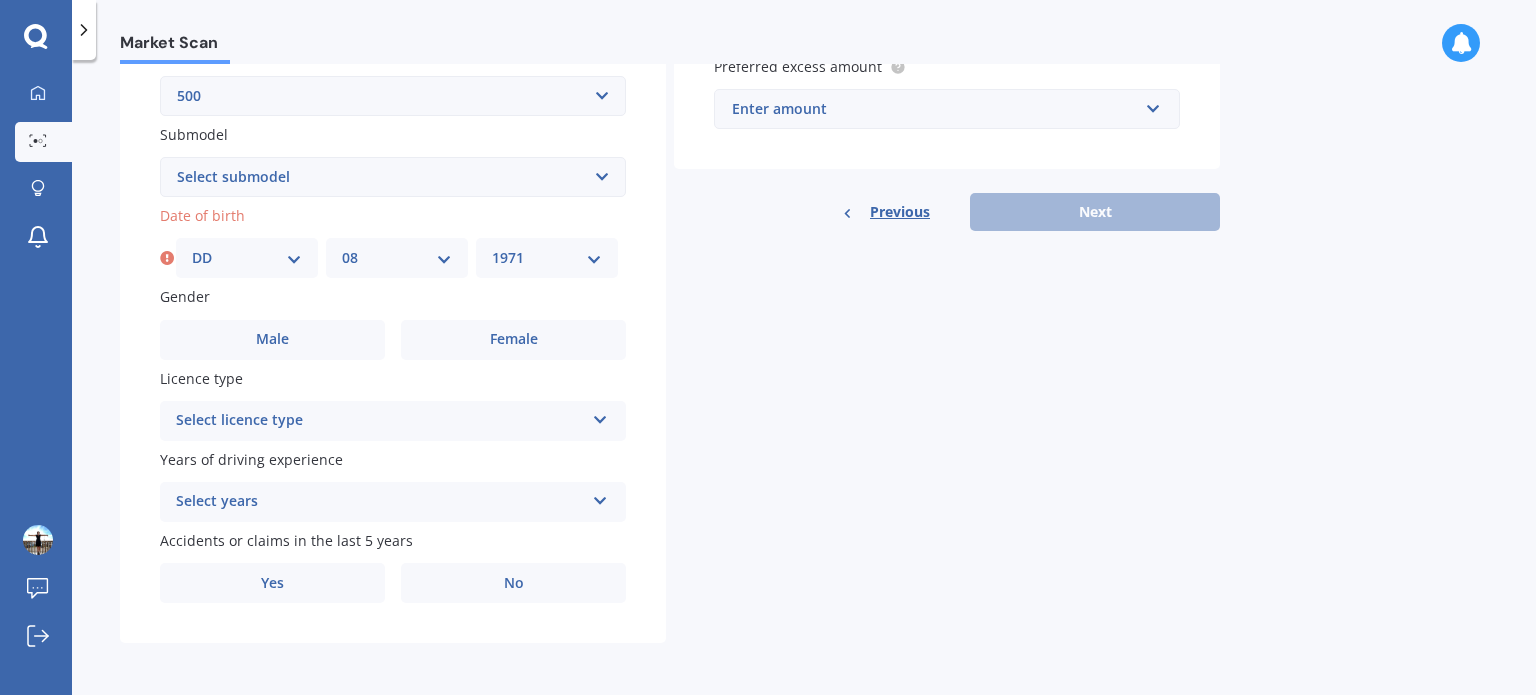 click on "YYYY 2025 2024 2023 2022 2021 2020 2019 2018 2017 2016 2015 2014 2013 2012 2011 2010 2009 2008 2007 2006 2005 2004 2003 2002 2001 2000 1999 1998 1997 1996 1995 1994 1993 1992 1991 1990 1989 1988 1987 1986 1985 1984 1983 1982 1981 1980 1979 1978 1977 1976 1975 1974 1973 1972 1971 1970 1969 1968 1967 1966 1965 1964 1963 1962 1961 1960 1959 1958 1957 1956 1955 1954 1953 1952 1951 1950 1949 1948 1947 1946 1945 1944 1943 1942 1941 1940 1939 1938 1937 1936 1935 1934 1933 1932 1931 1930 1929 1928 1927 1926" at bounding box center (547, 258) 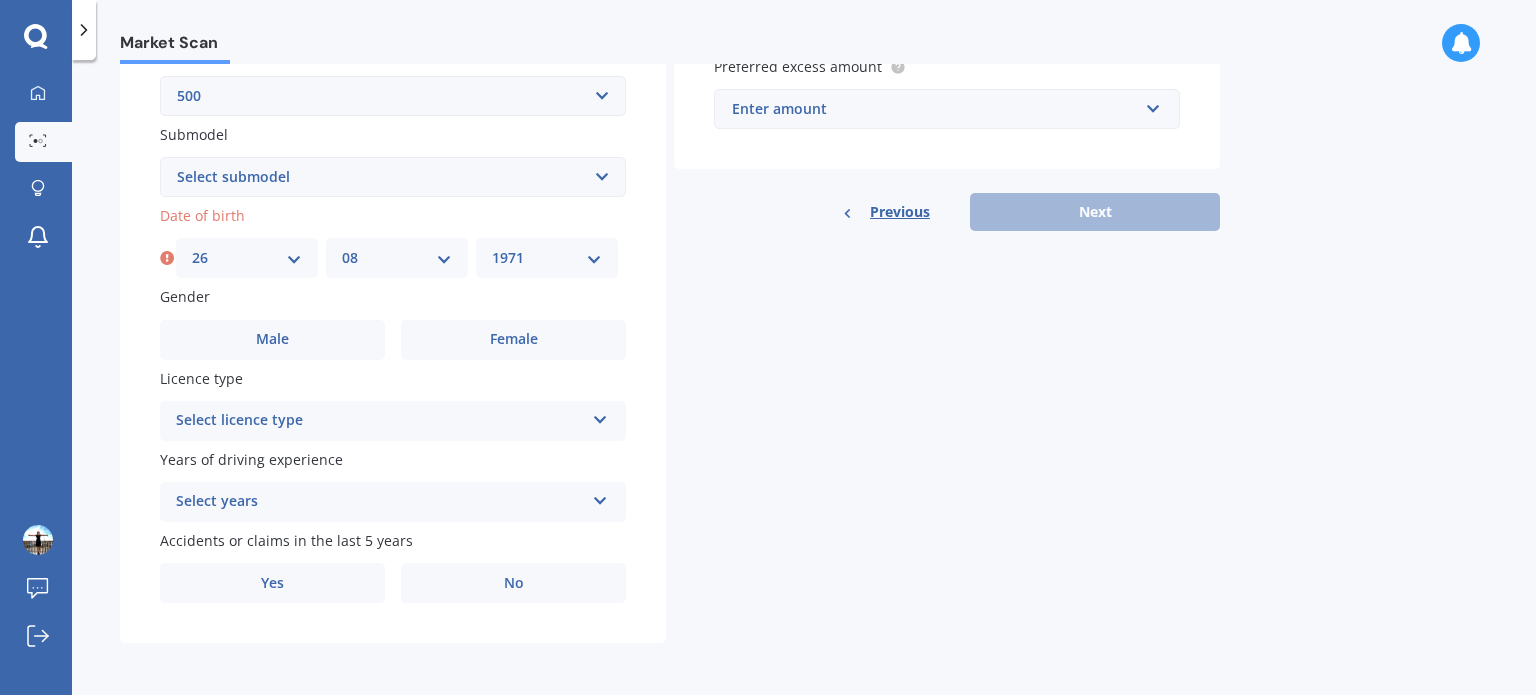 click on "DD 01 02 03 04 05 06 07 08 09 10 11 12 13 14 15 16 17 18 19 20 21 22 23 24 25 26 27 28 29 30 31" at bounding box center [247, 258] 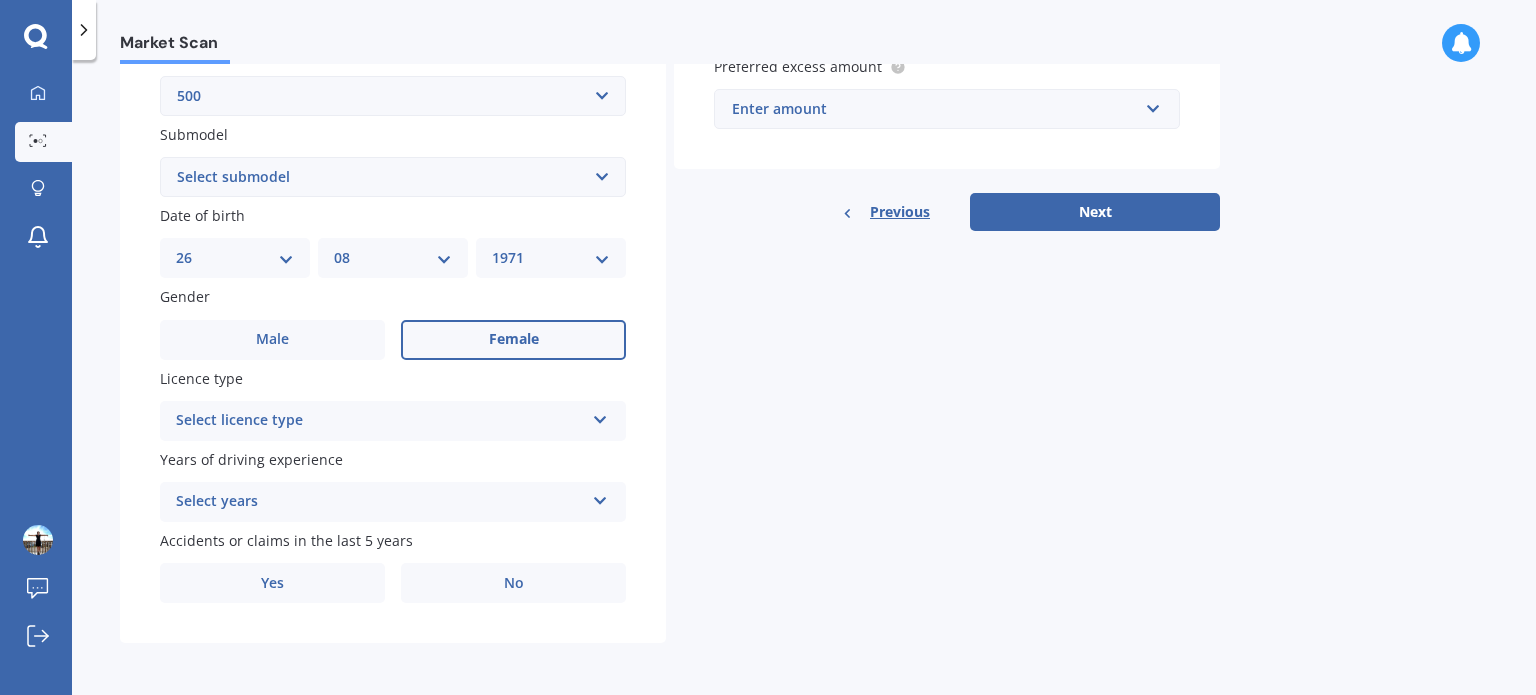 click on "Female" at bounding box center [514, 339] 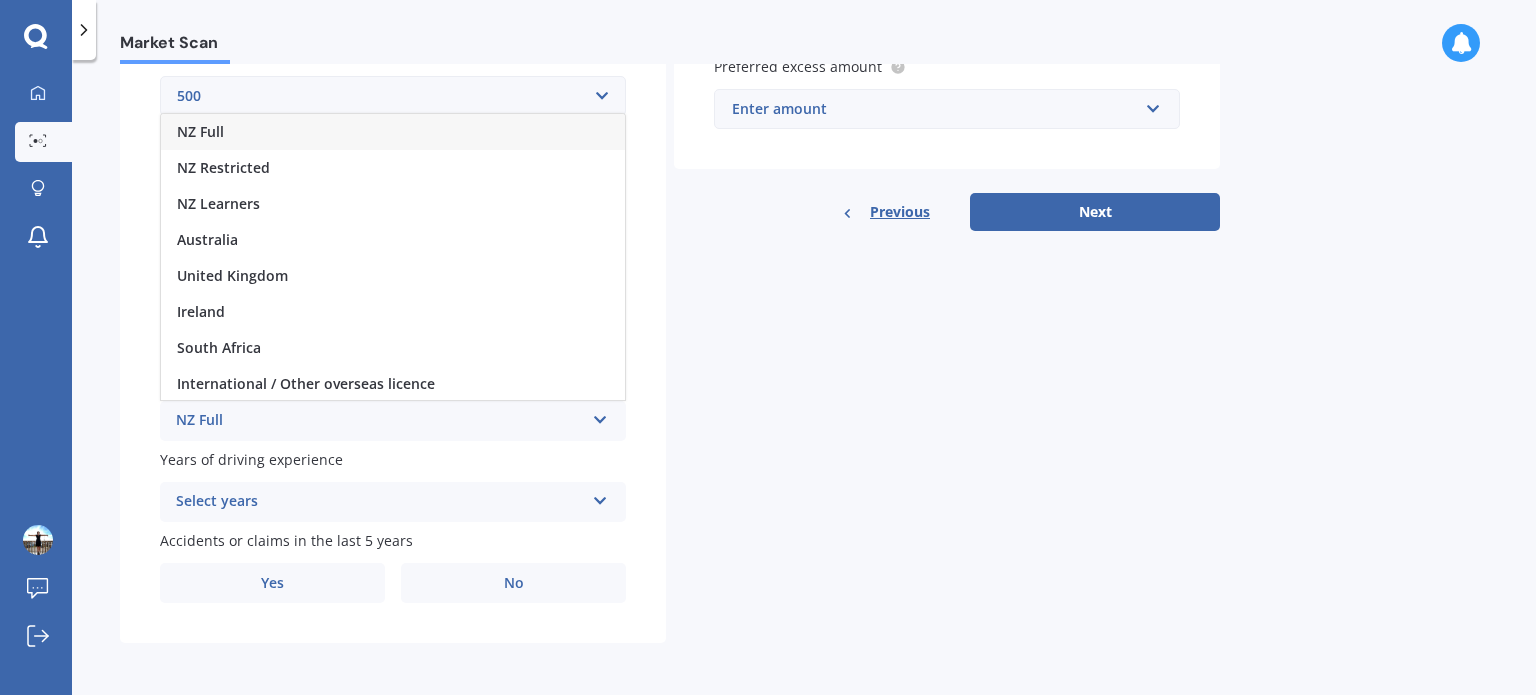 click on "NZ Full" at bounding box center [393, 132] 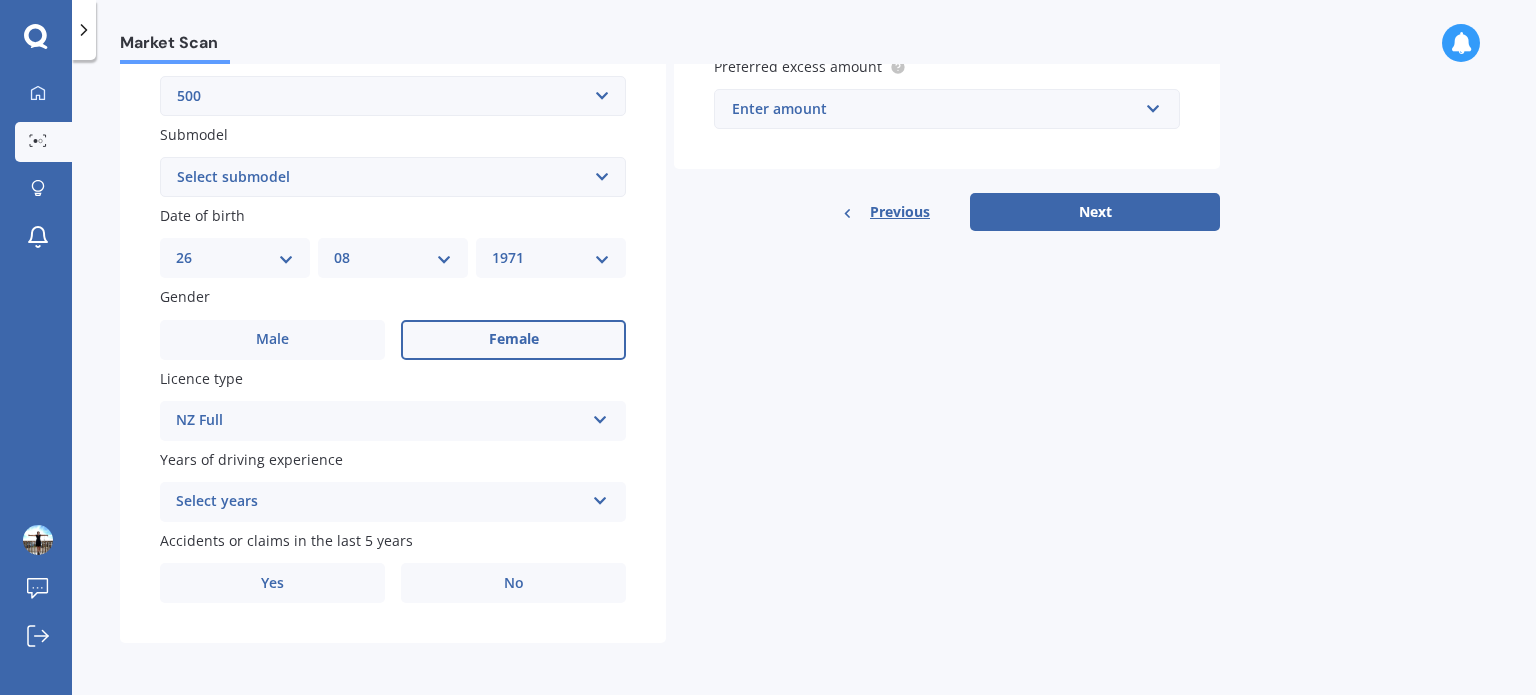 click on "Select years" at bounding box center (380, 502) 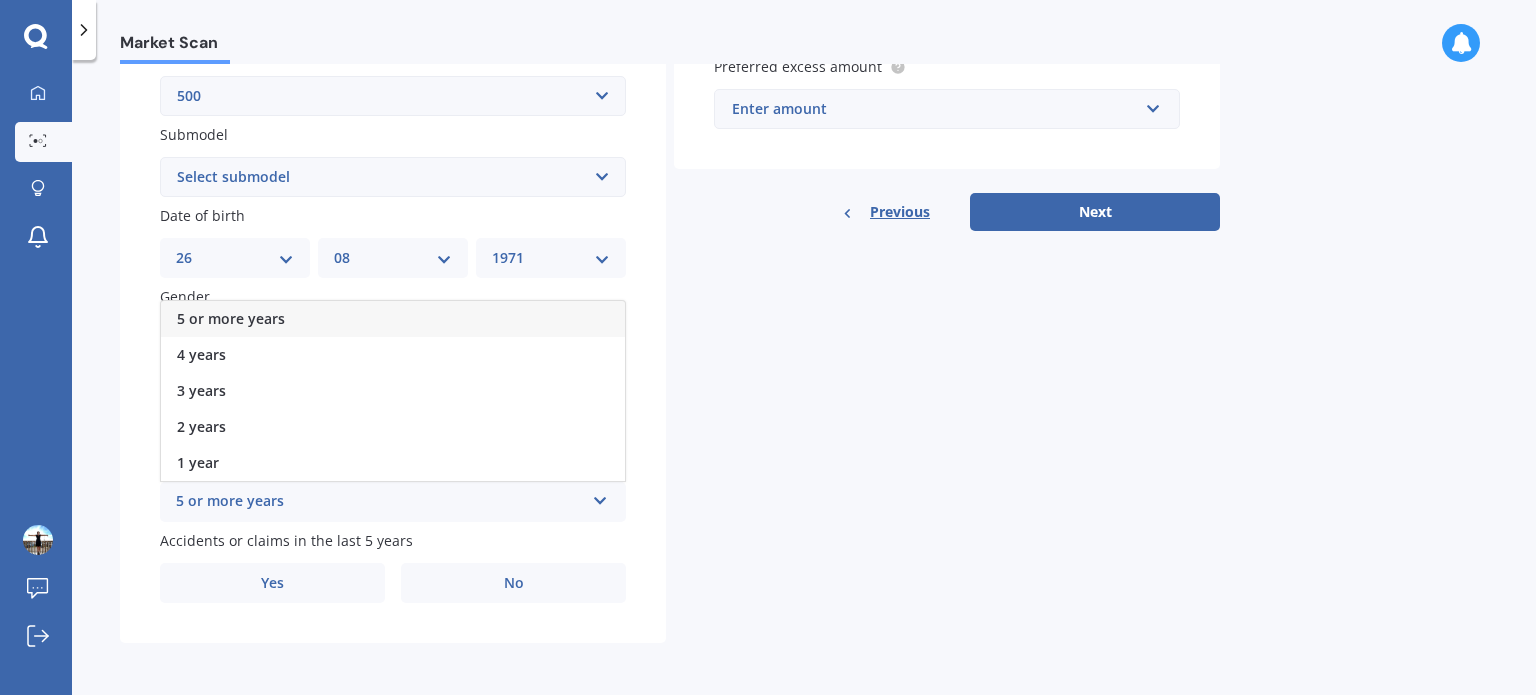 click on "5 or more years" at bounding box center (393, 319) 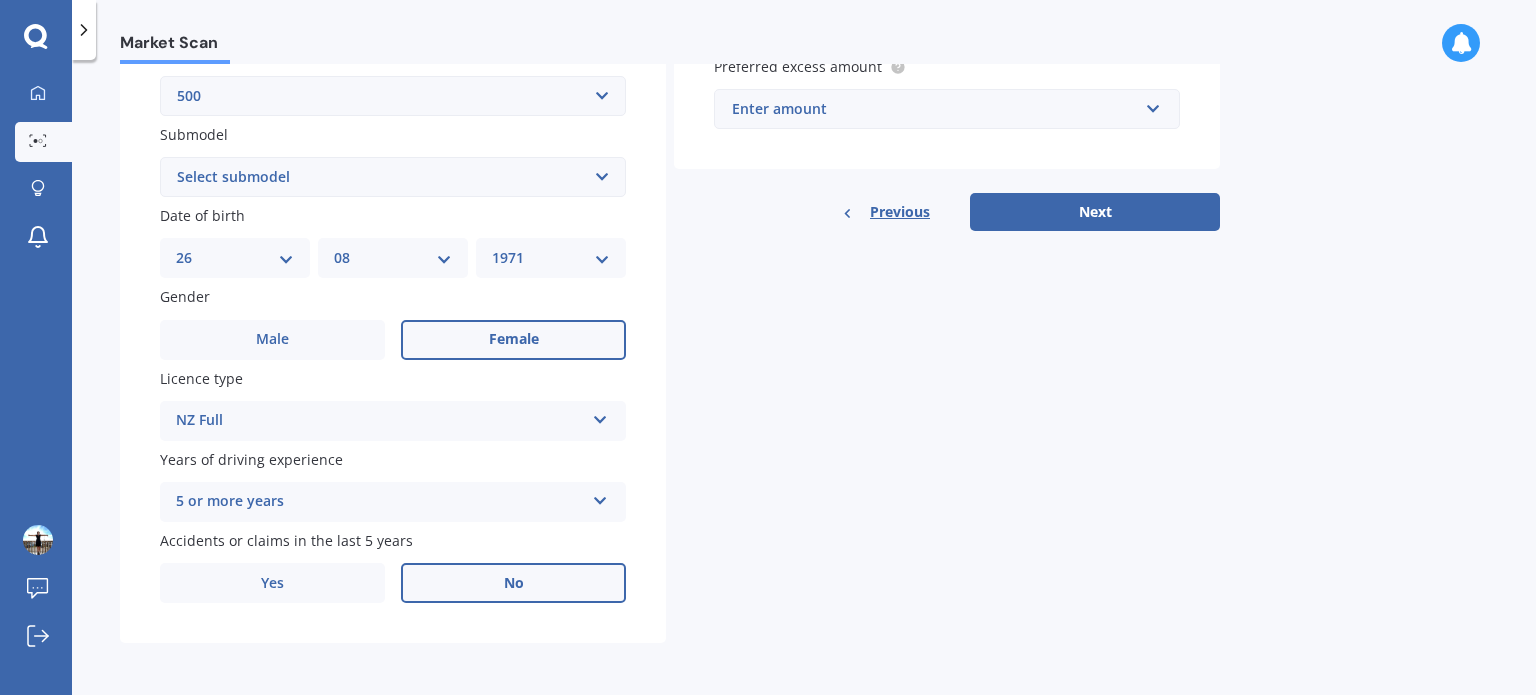 click on "No" at bounding box center (514, 583) 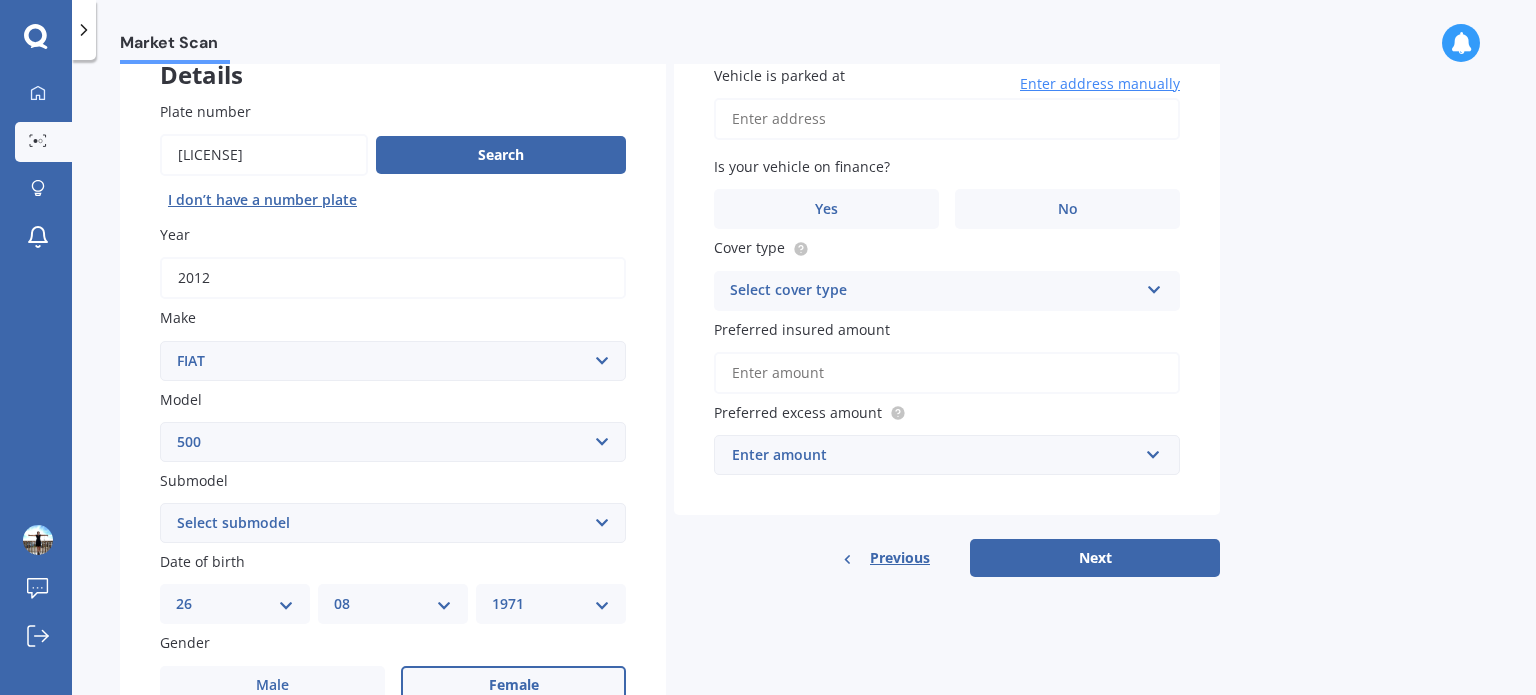 scroll, scrollTop: 129, scrollLeft: 0, axis: vertical 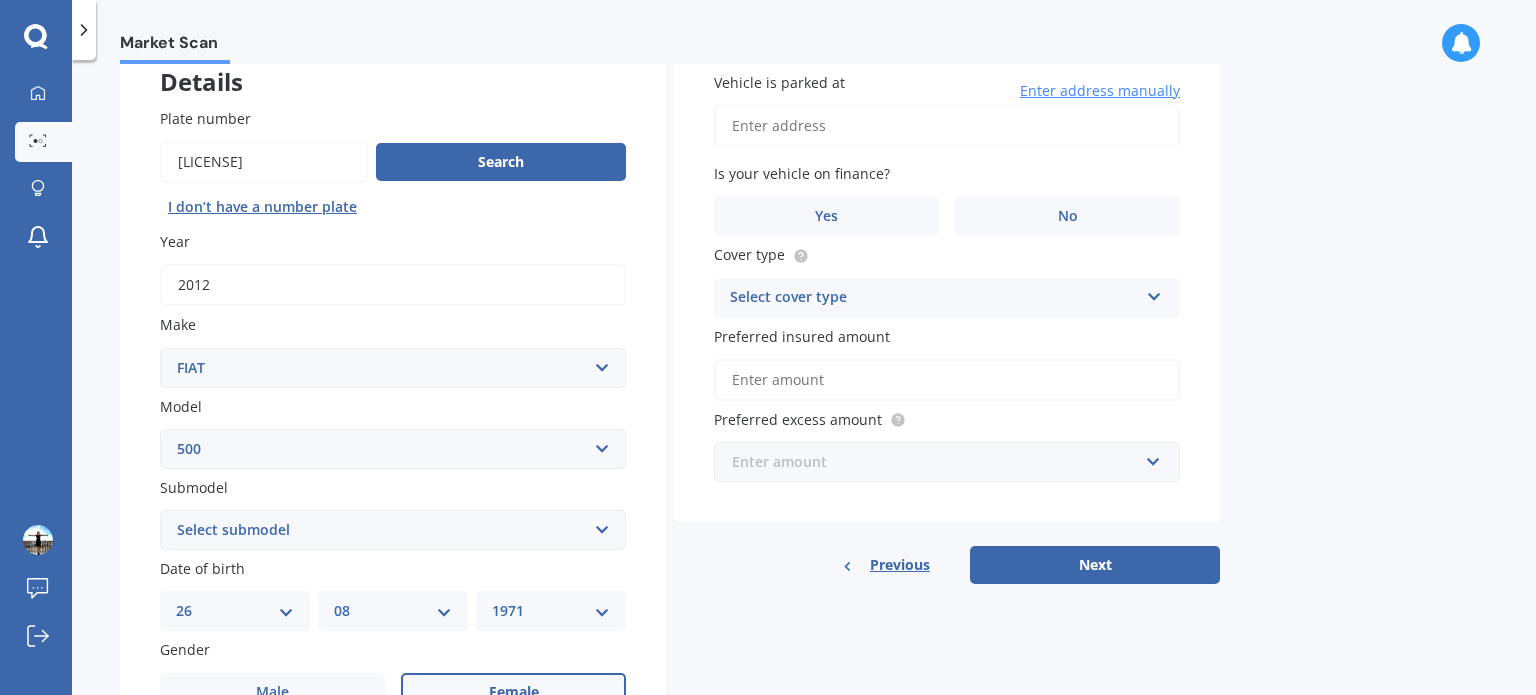 click at bounding box center (940, 462) 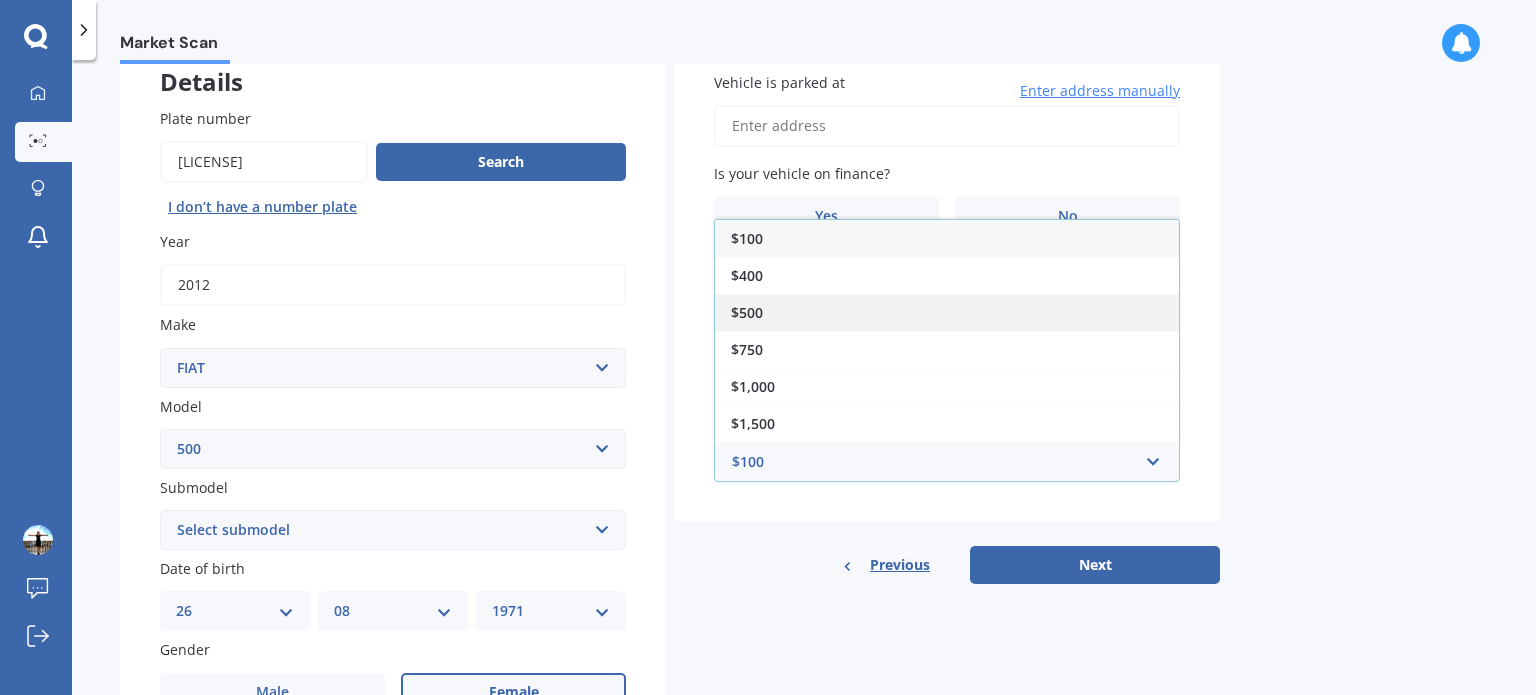 click on "$500" at bounding box center [947, 312] 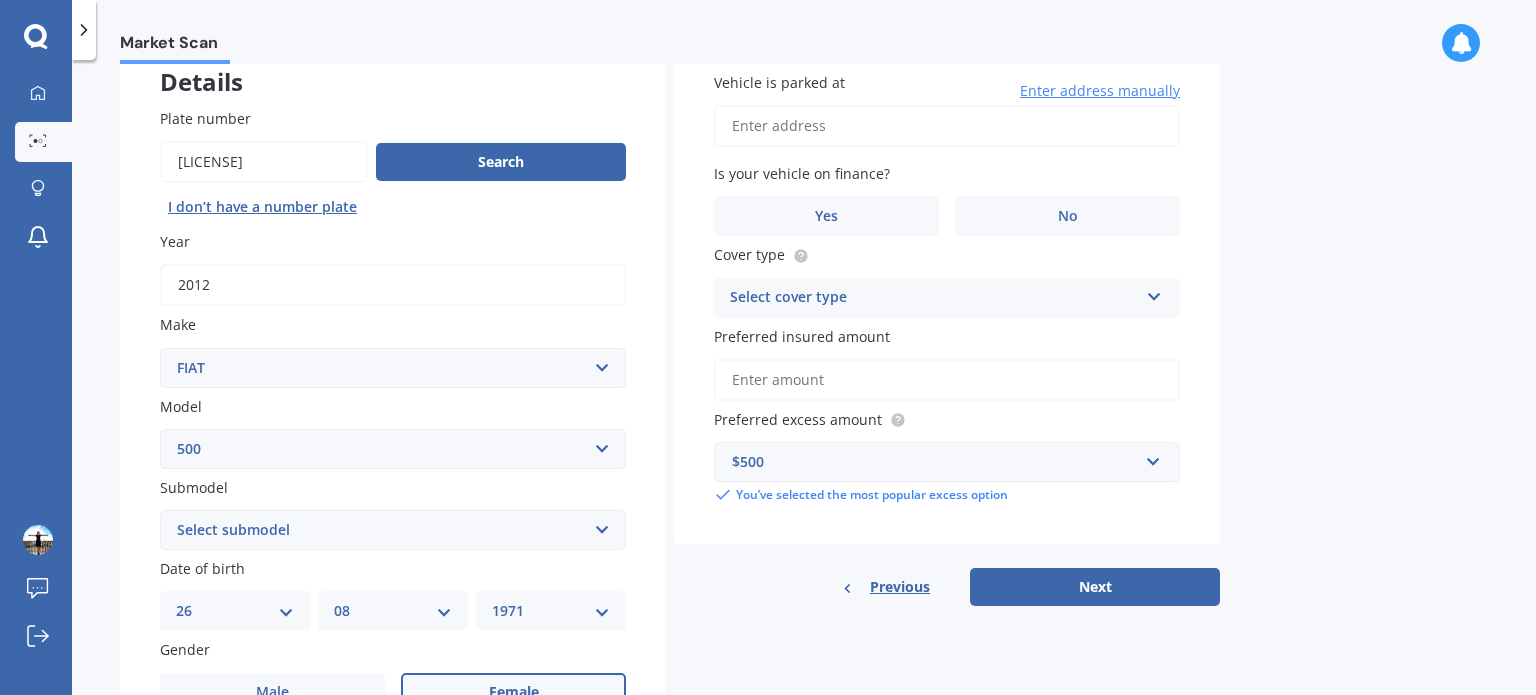 click on "Select cover type" at bounding box center [934, 298] 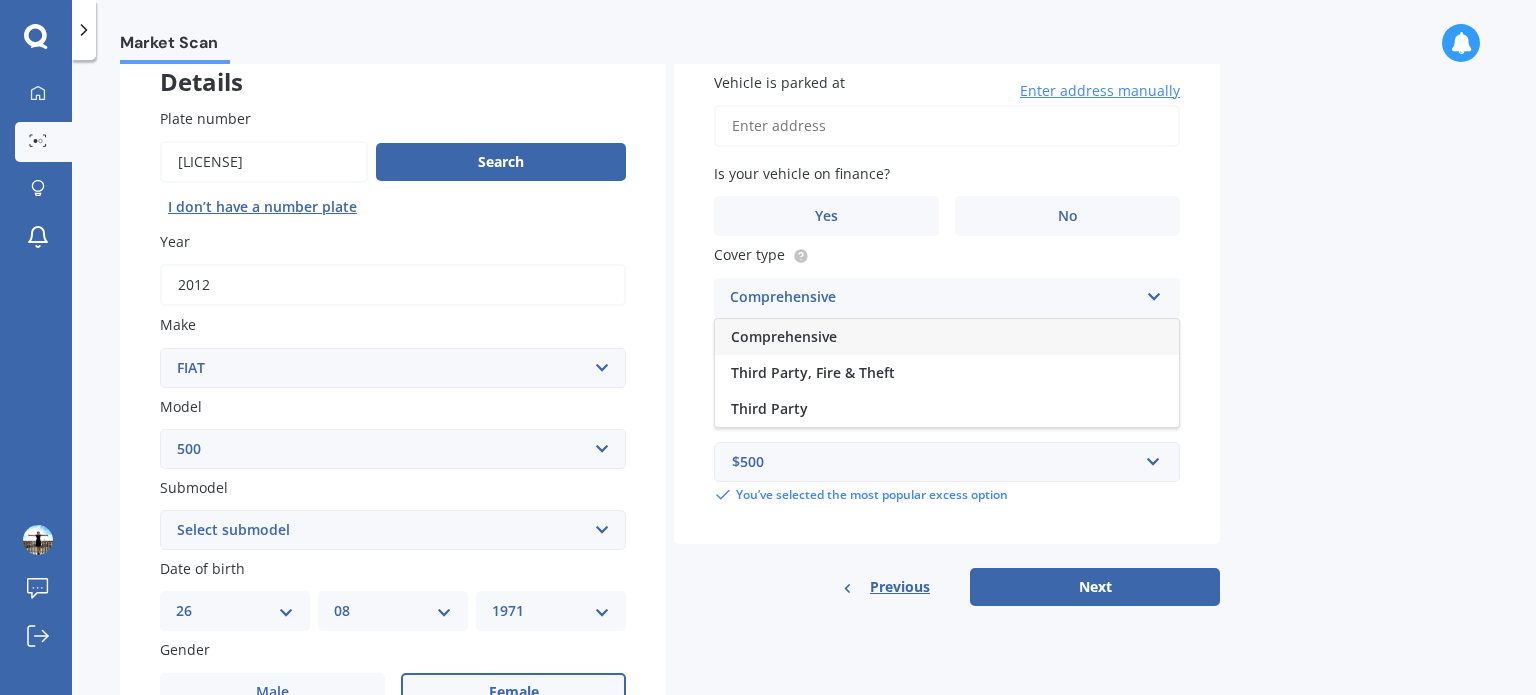 click on "Comprehensive" at bounding box center (947, 337) 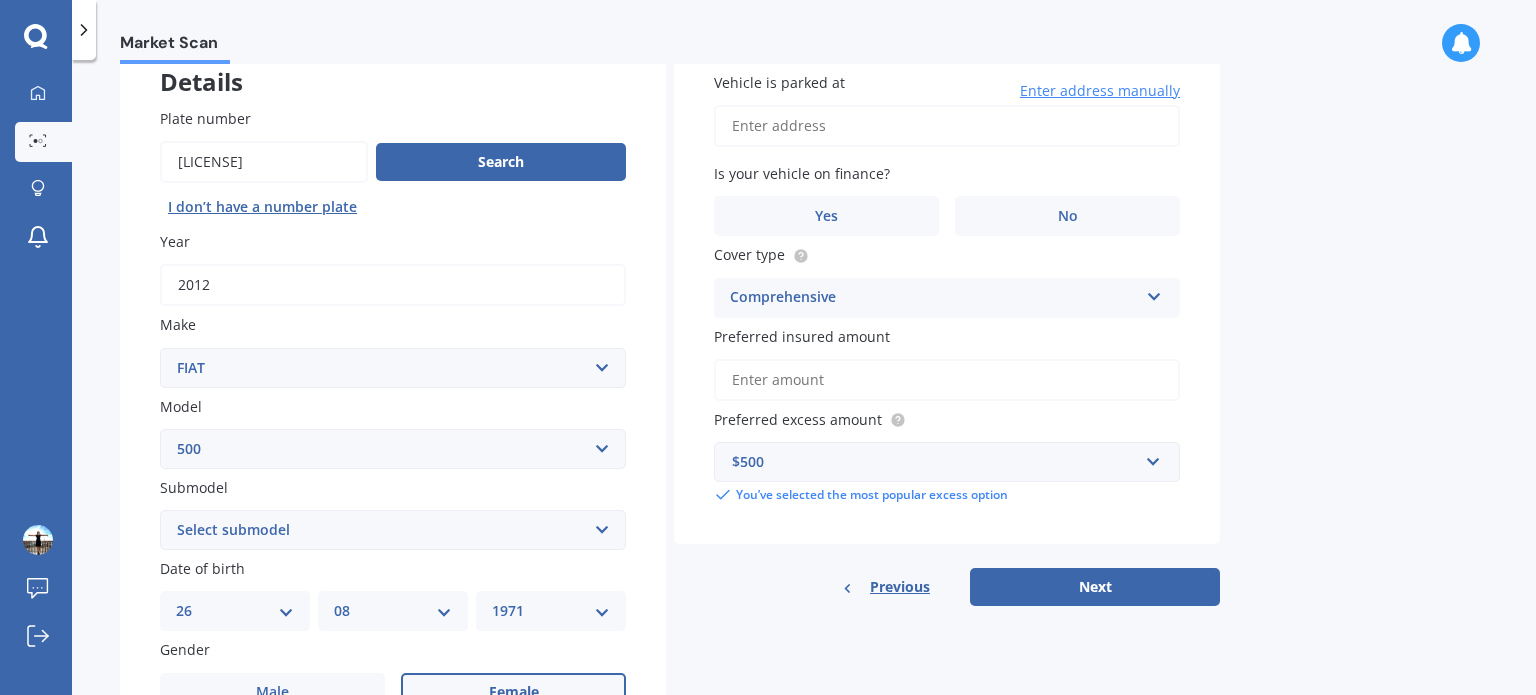 click on "Preferred insured amount" at bounding box center [947, 380] 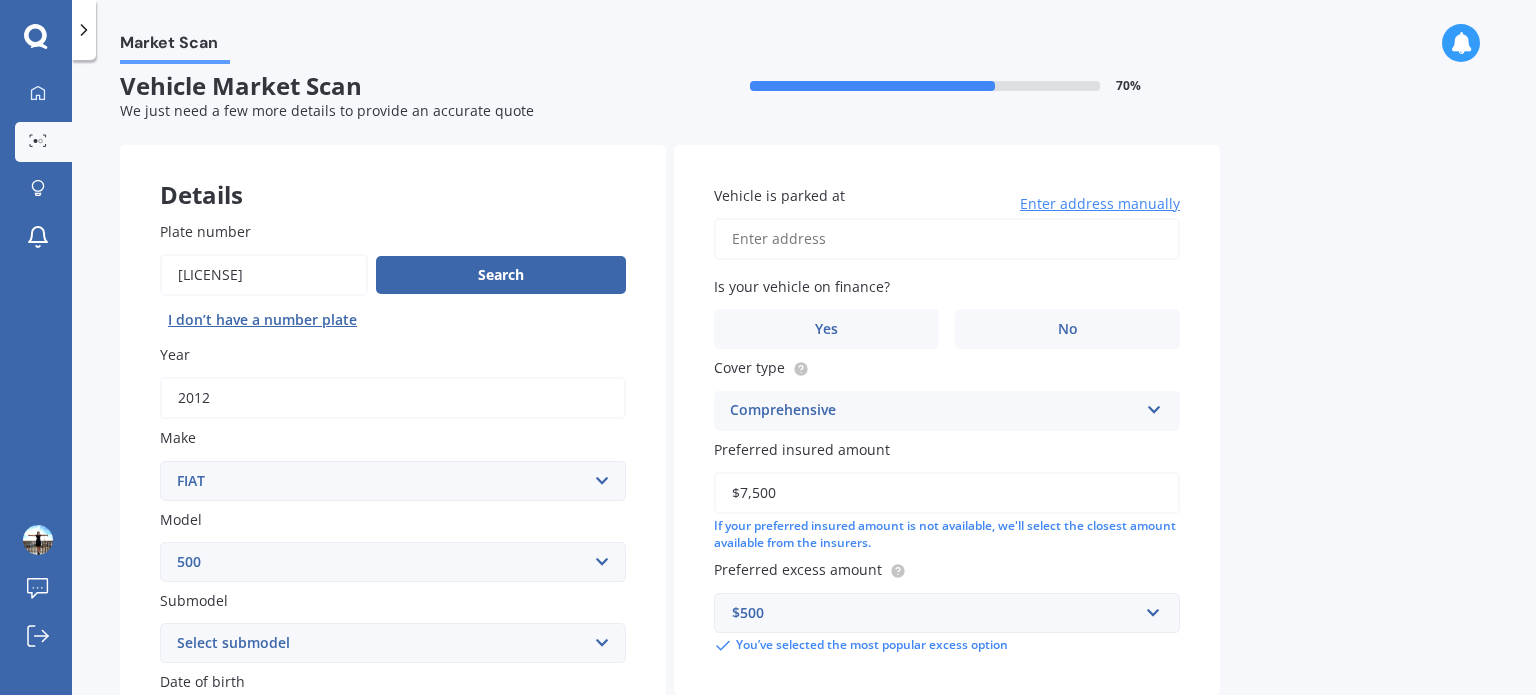 scroll, scrollTop: 15, scrollLeft: 0, axis: vertical 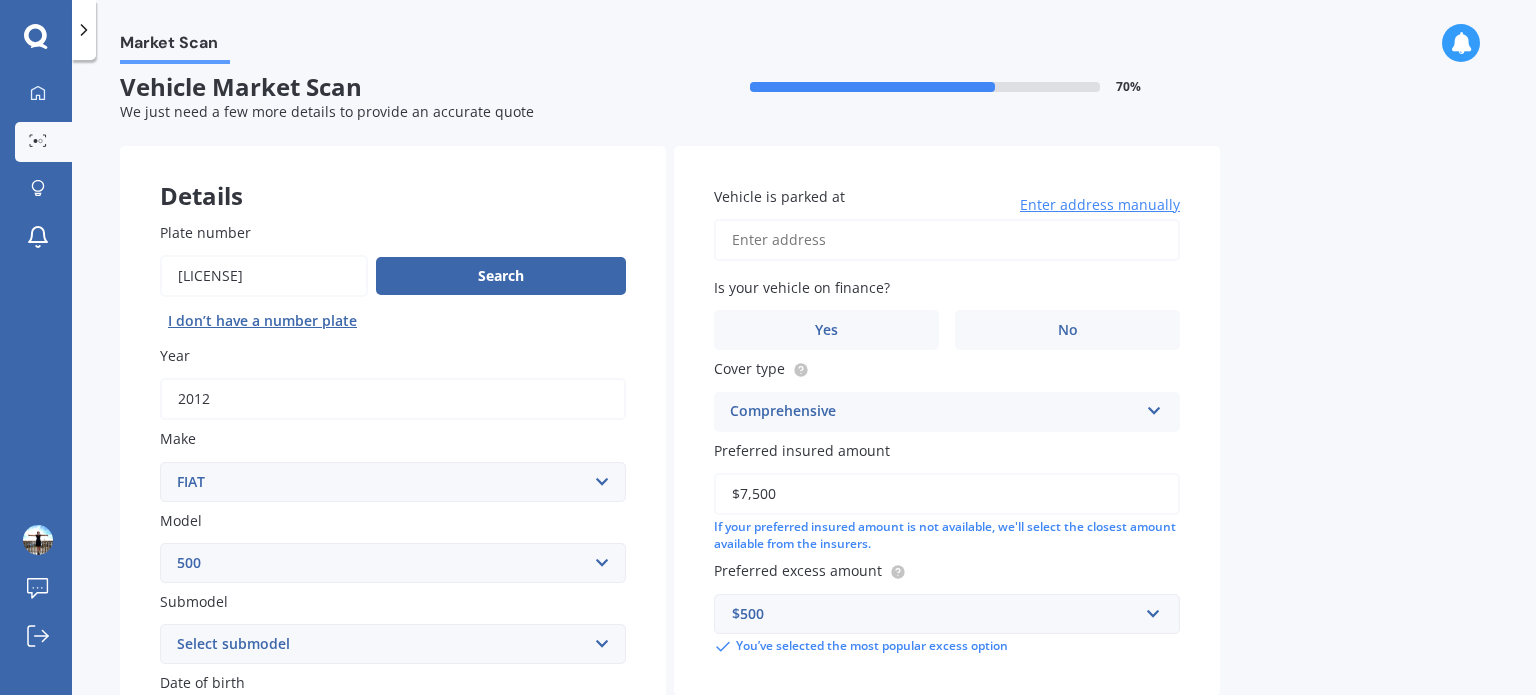 type on "$7,500" 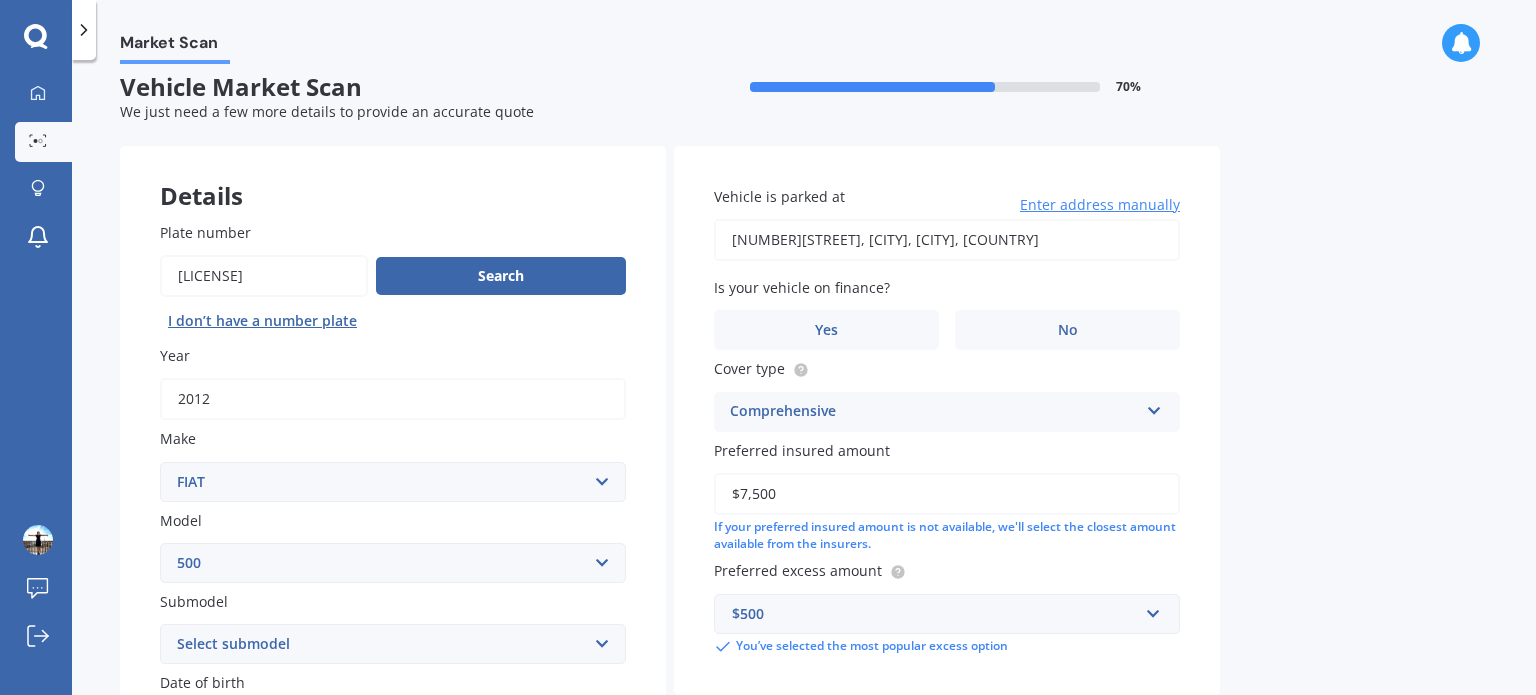 type on "[NUMBER] [STREET], [CITY], [CITY] [POSTAL_CODE]" 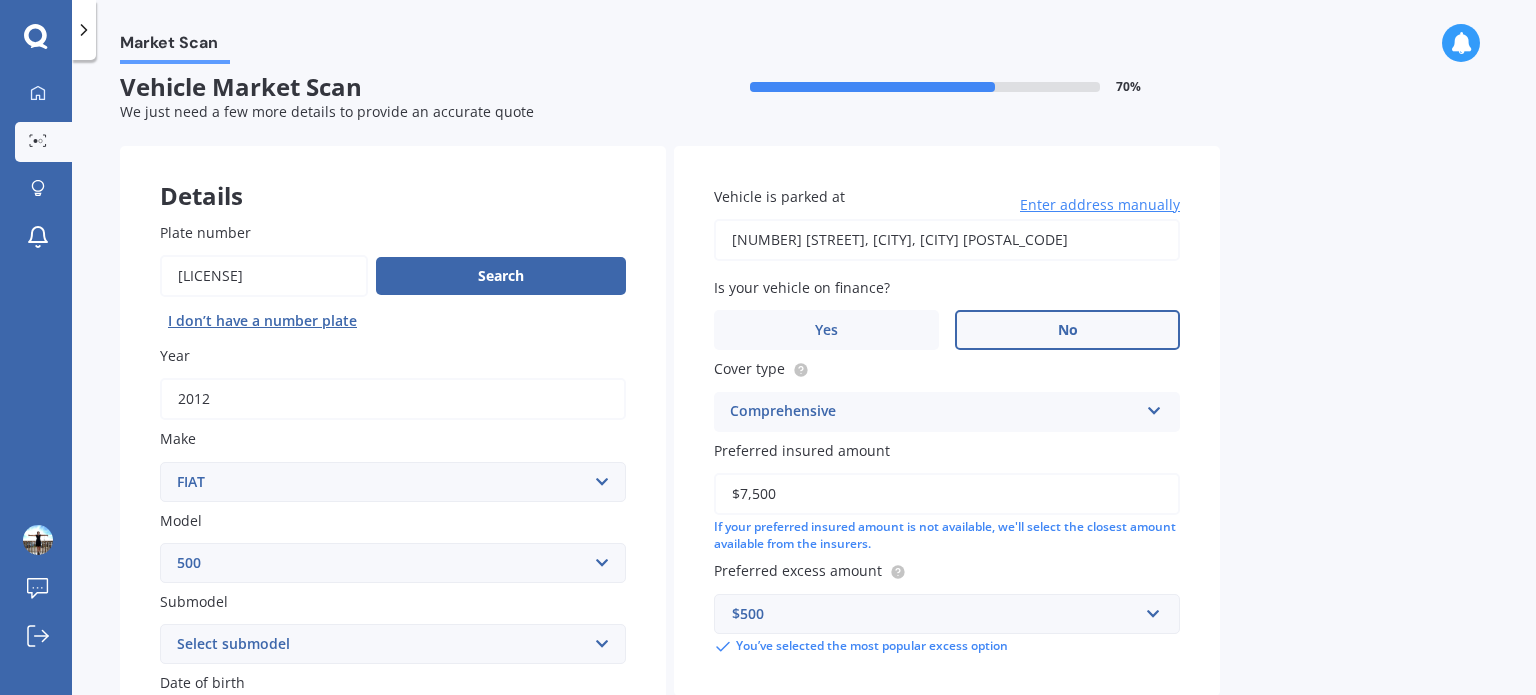 click on "No" at bounding box center [1068, 330] 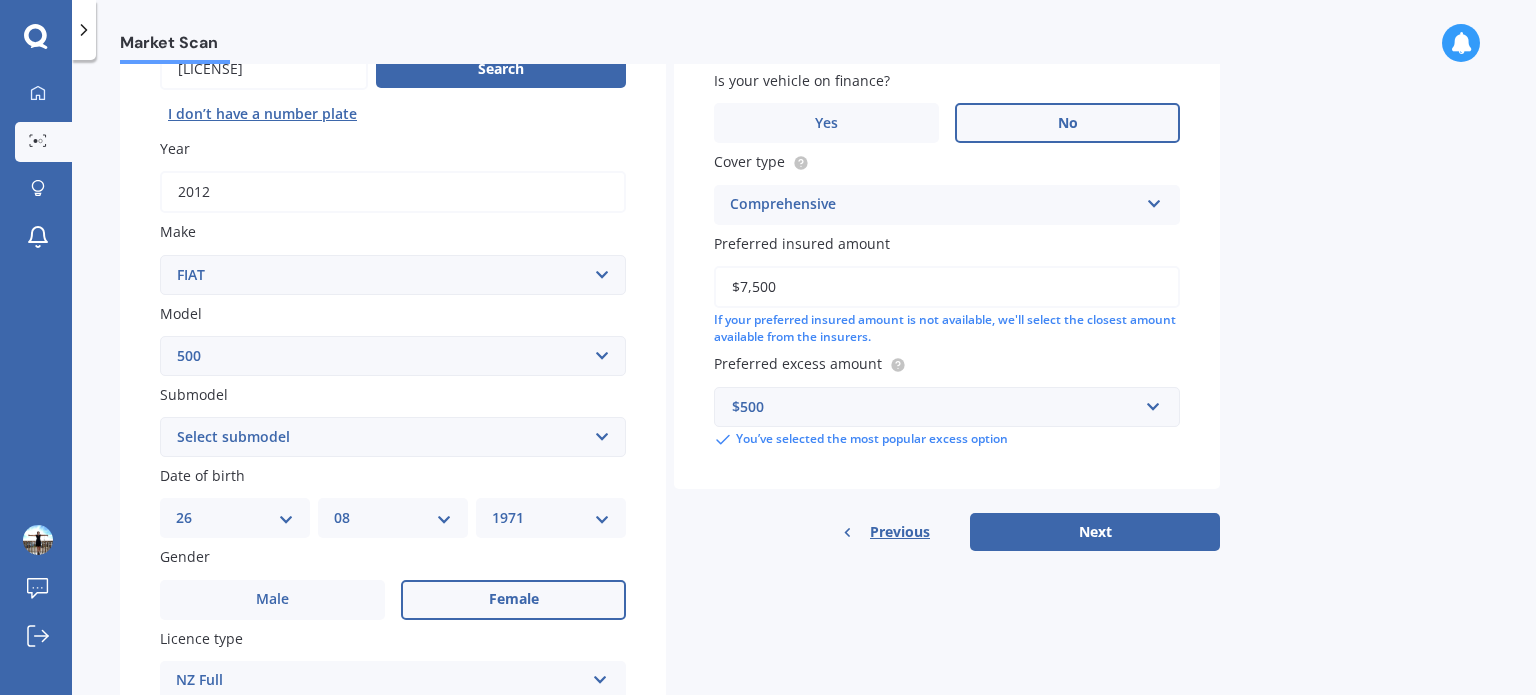 scroll, scrollTop: 268, scrollLeft: 0, axis: vertical 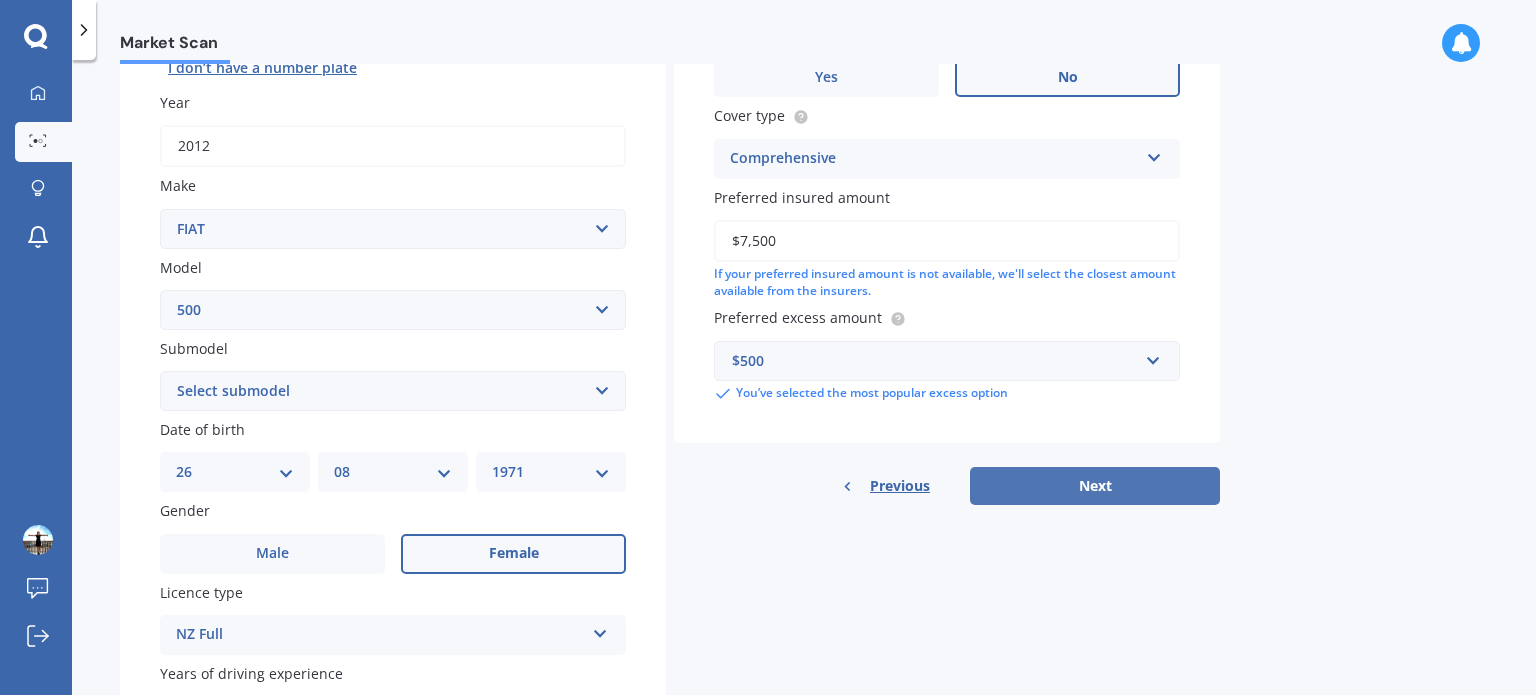click on "Next" at bounding box center (1095, 486) 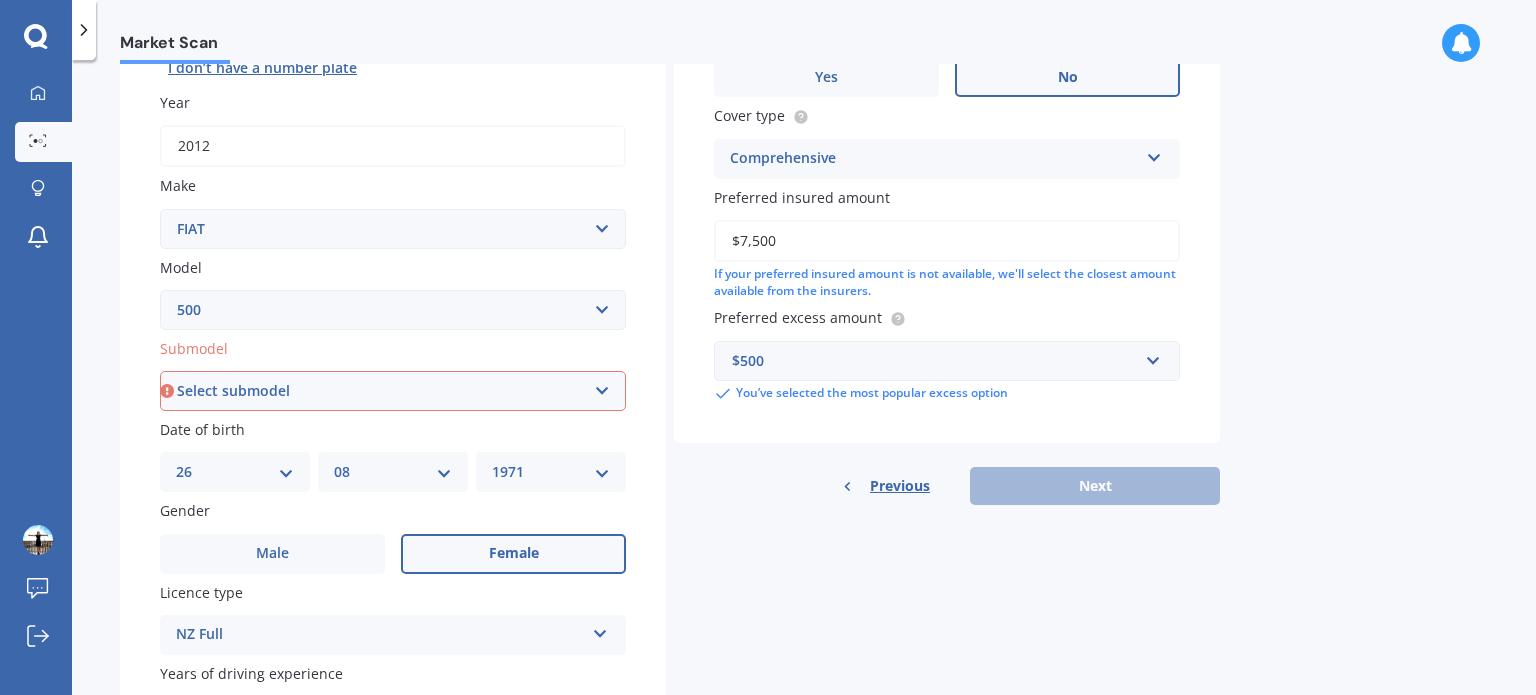 click on "Select submodel (All) e" at bounding box center (393, 391) 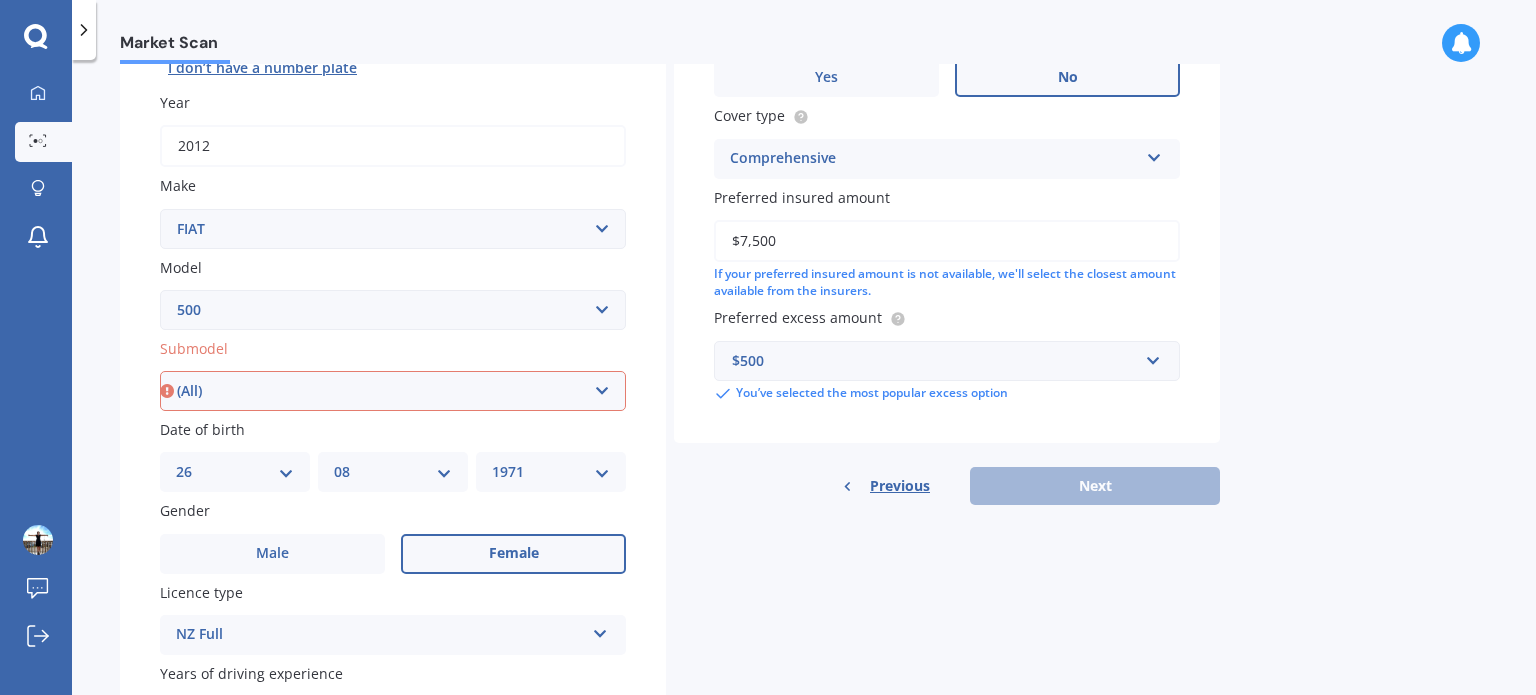click on "Select submodel (All) e" at bounding box center (393, 391) 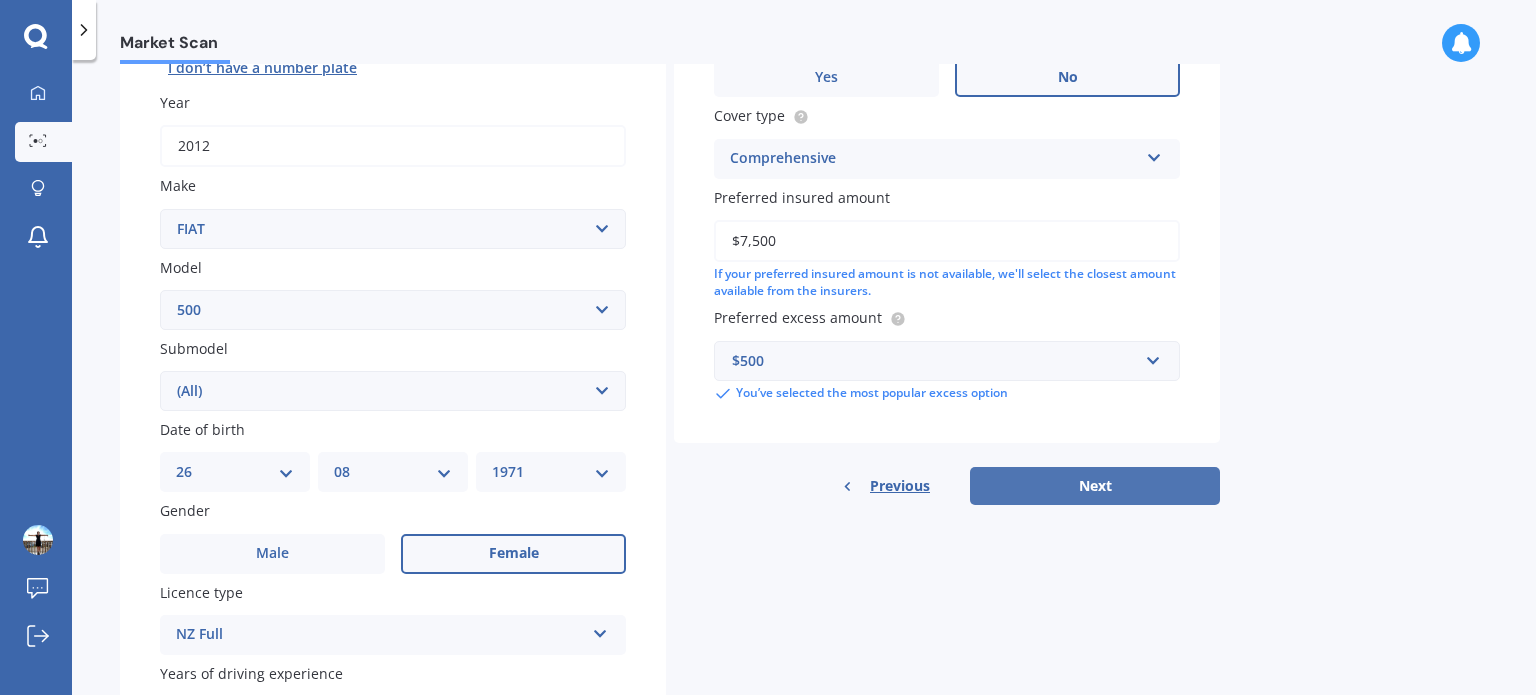 click on "Next" at bounding box center (1095, 486) 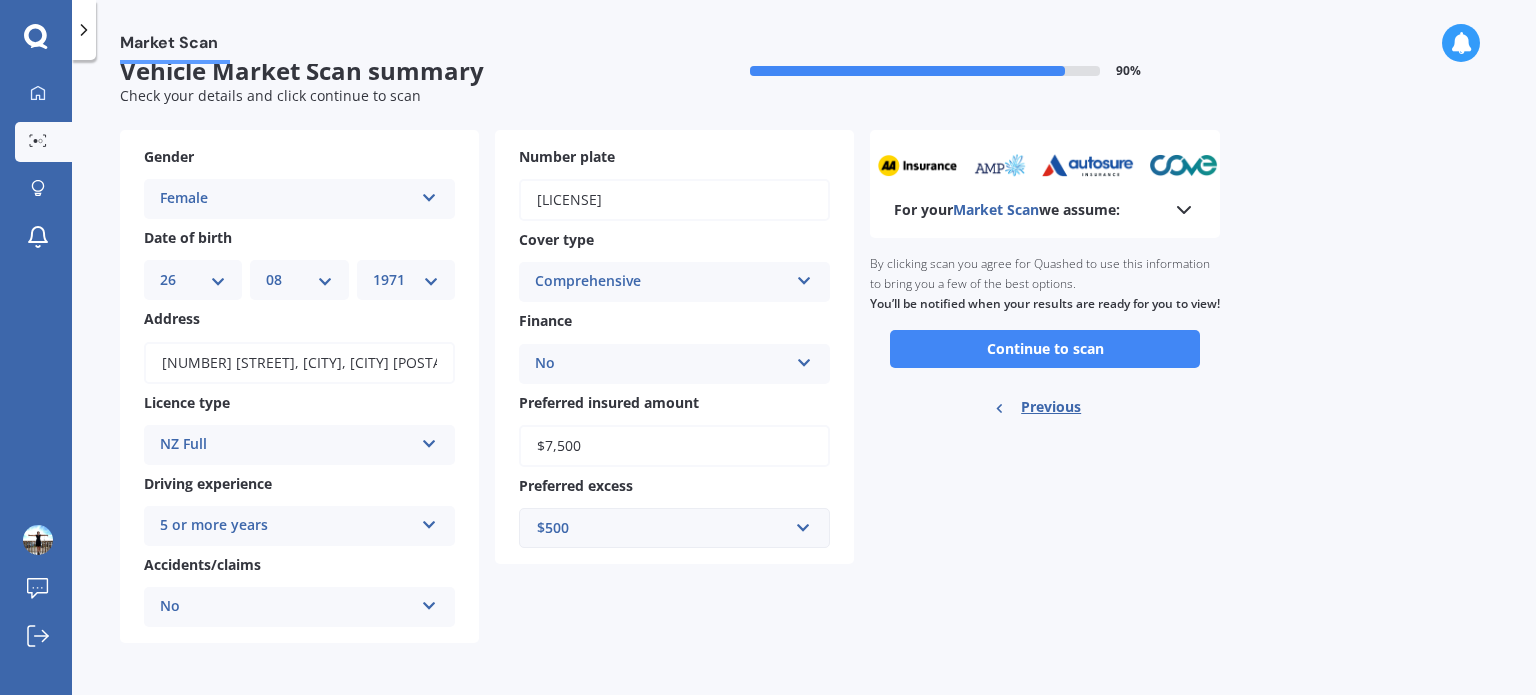 scroll, scrollTop: 0, scrollLeft: 0, axis: both 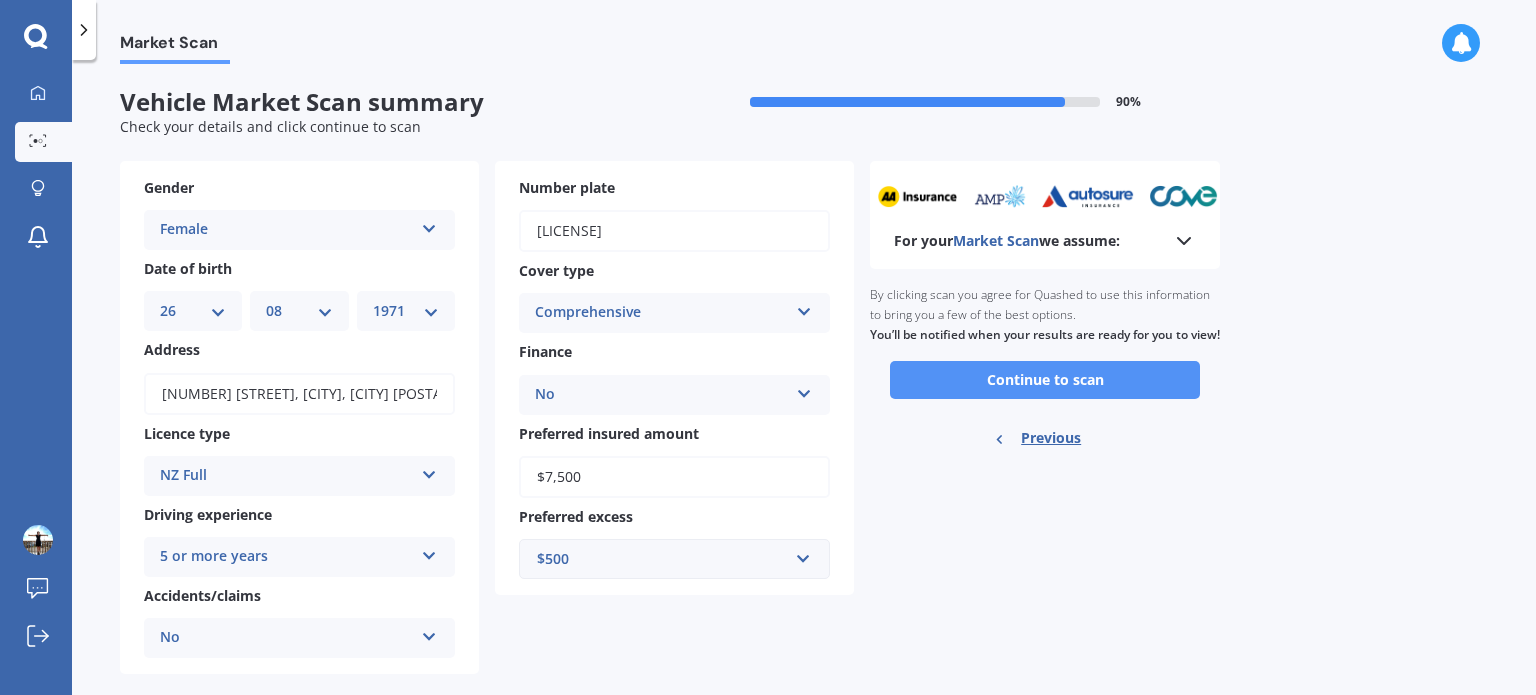 click on "Continue to scan" at bounding box center [1045, 380] 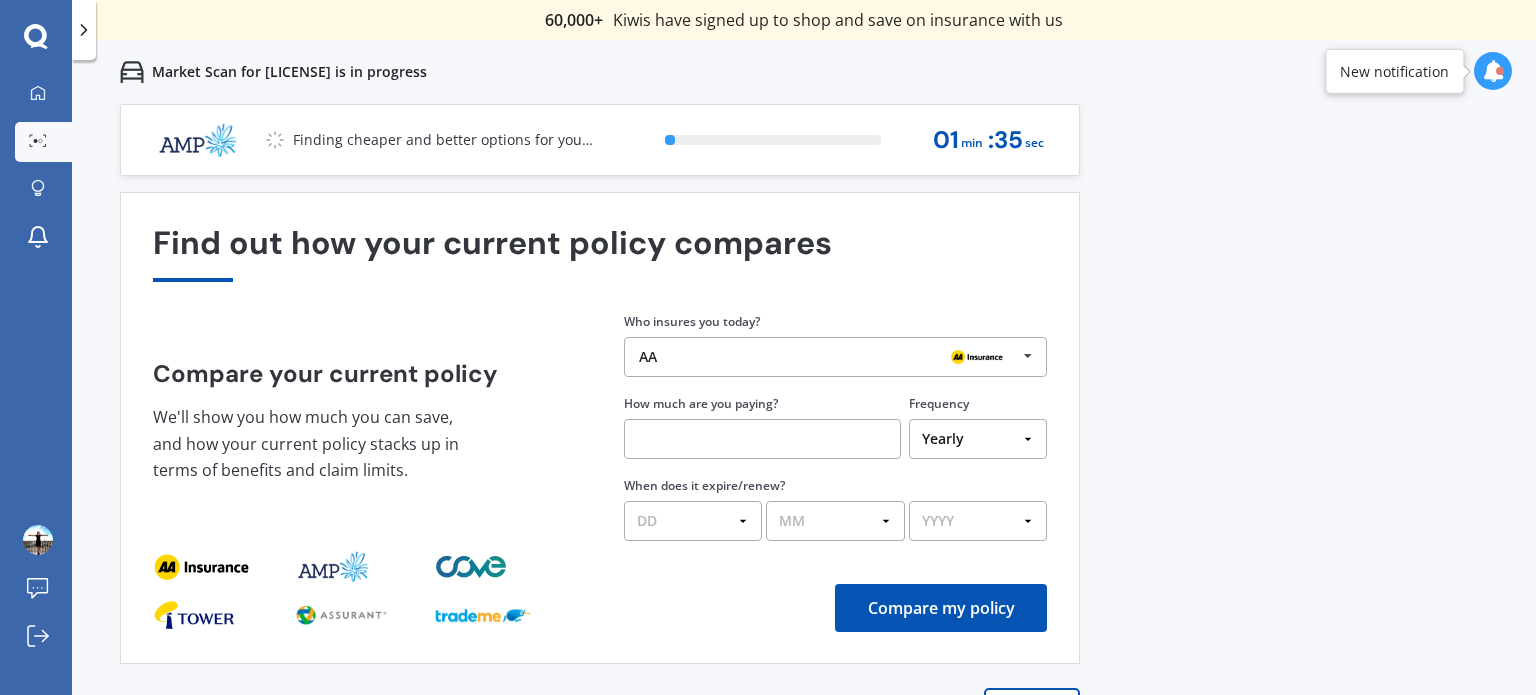 click at bounding box center (1028, 356) 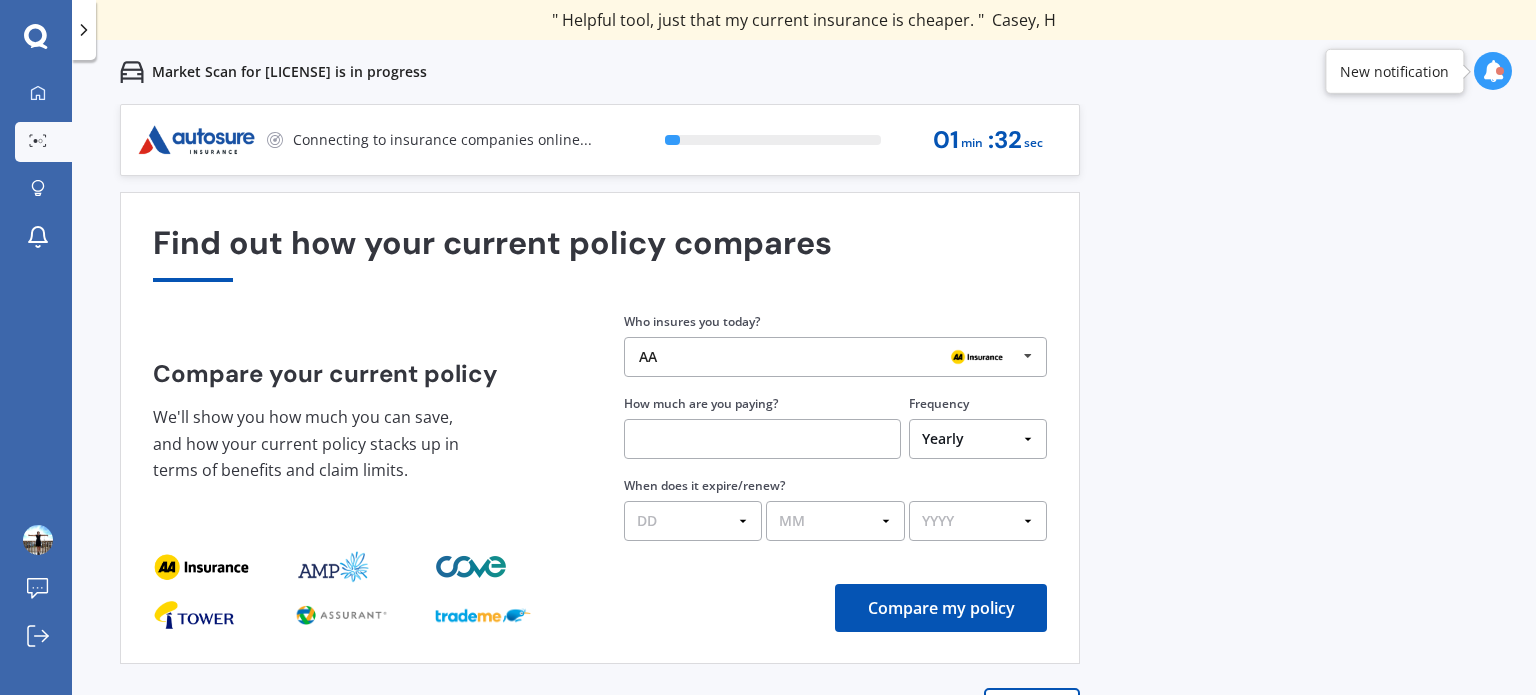 click on "Compare your current policy  We'll show you how much you can save, and how your current policy stacks up in terms of benefits and claim limits. Enter your policy information Who insures you today? AA AA Tower AMI State AMP ANZ ASB BNZ Trade Me Insurance Westpac Other How much are you paying? Frequency Yearly Six-Monthly Quarterly Monthly Fortnightly Weekly One-Off When does it expire/renew? DD 01 02 03 04 05 06 07 08 09 10 11 12 13 14 15 16 17 18 19 20 21 22 23 24 25 26 27 28 29 30 31 MM 01 02 03 04 05 06 07 08 09 10 11 12 YYYY 2026 2025 2024" at bounding box center (600, 426) 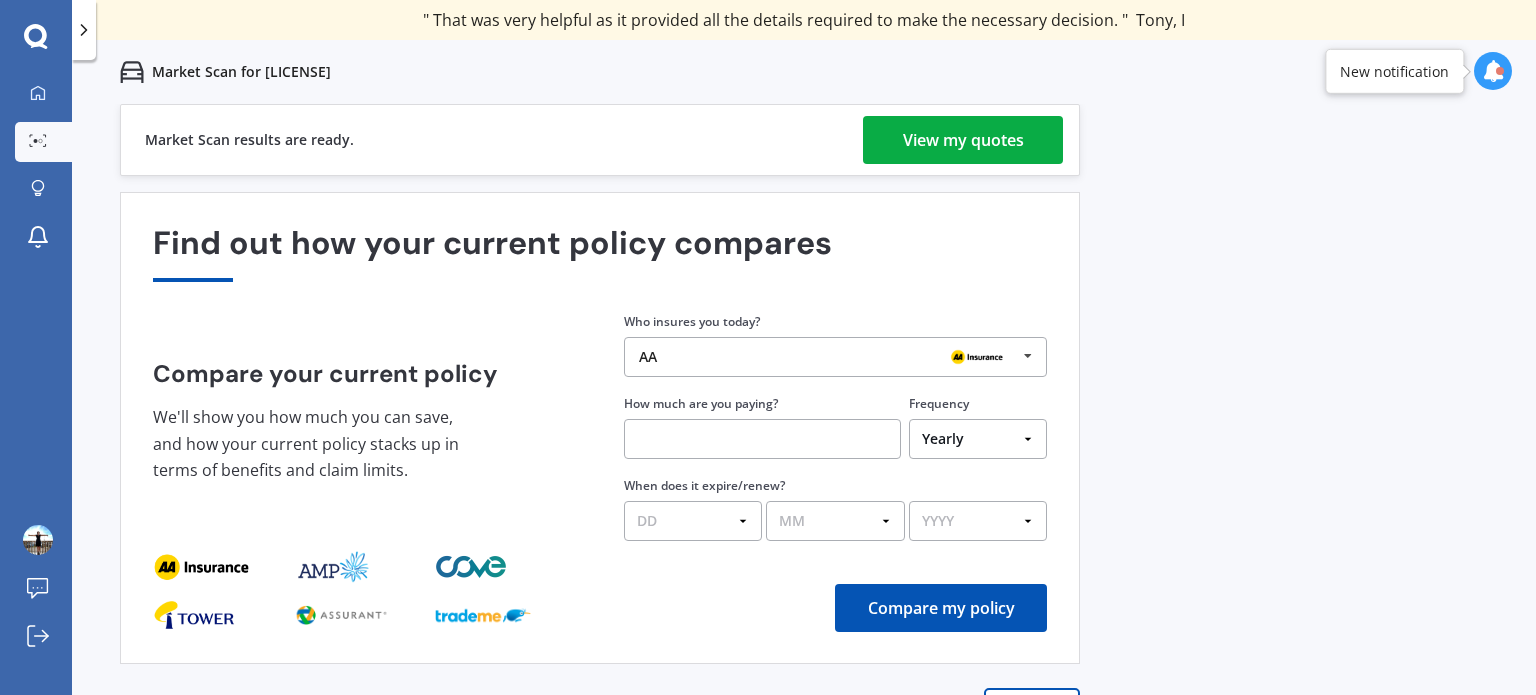 click on "View my quotes" at bounding box center (963, 140) 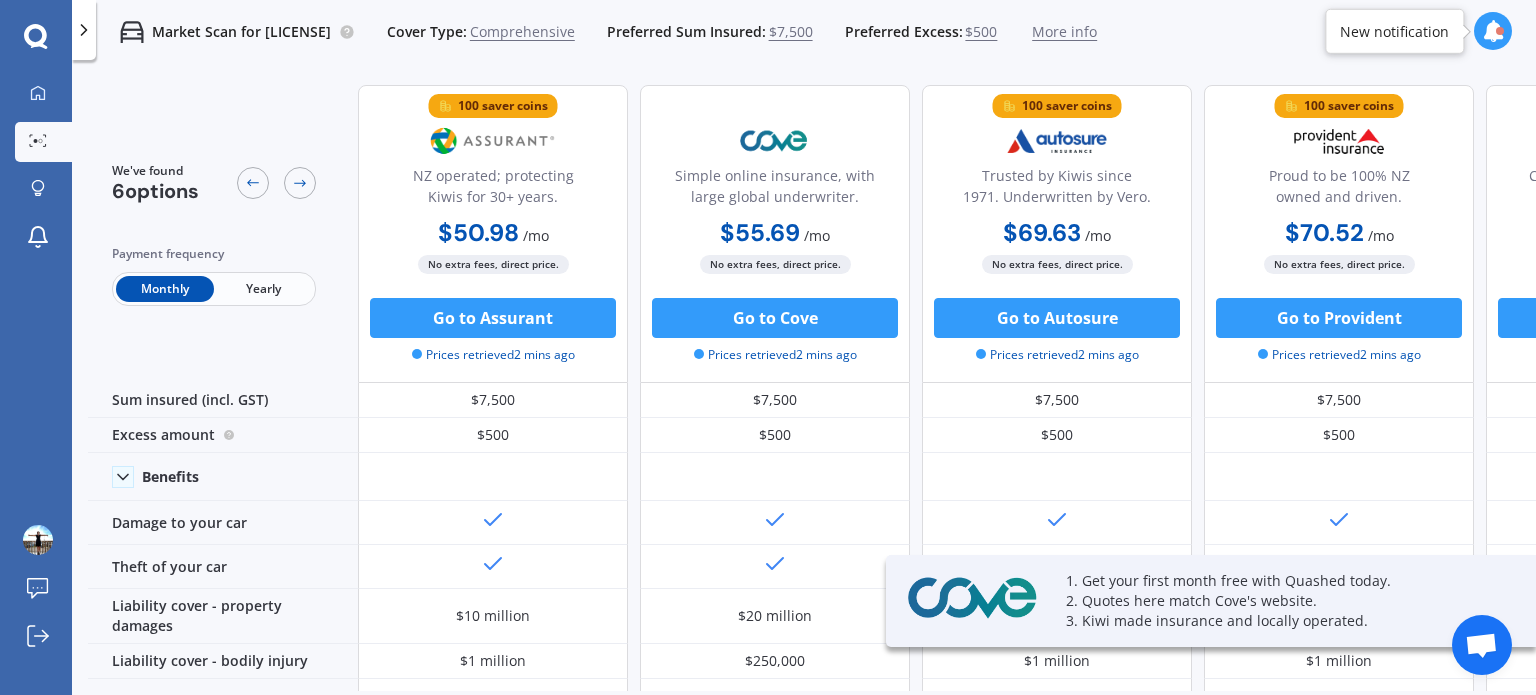 click on "Yearly" at bounding box center [263, 289] 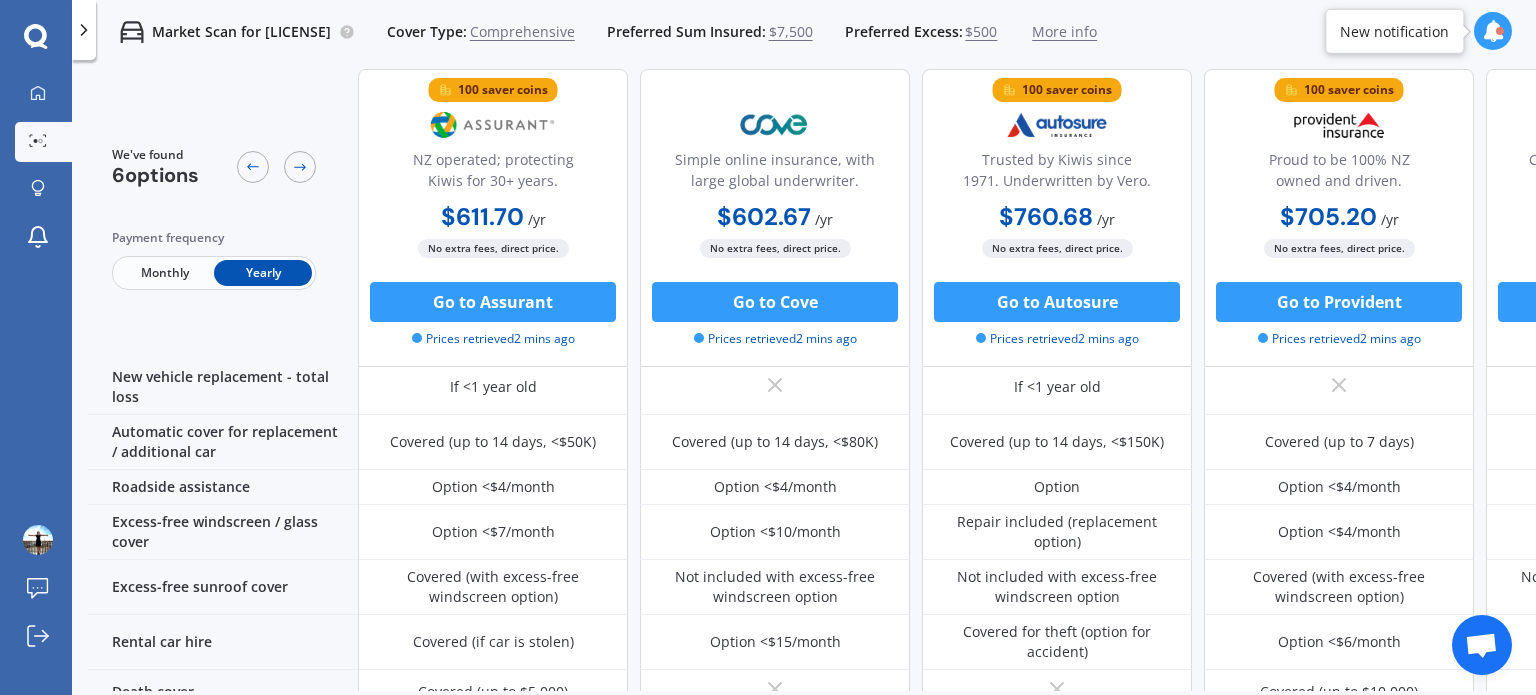 scroll, scrollTop: 1020, scrollLeft: 0, axis: vertical 